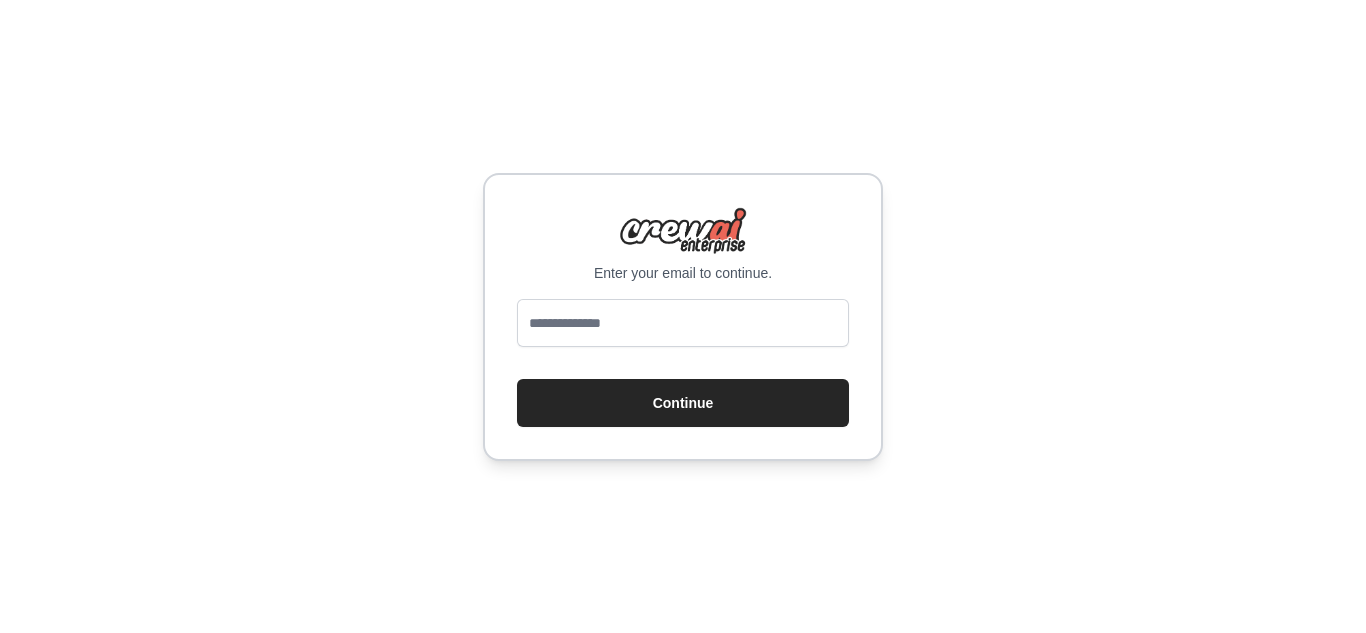 scroll, scrollTop: 0, scrollLeft: 0, axis: both 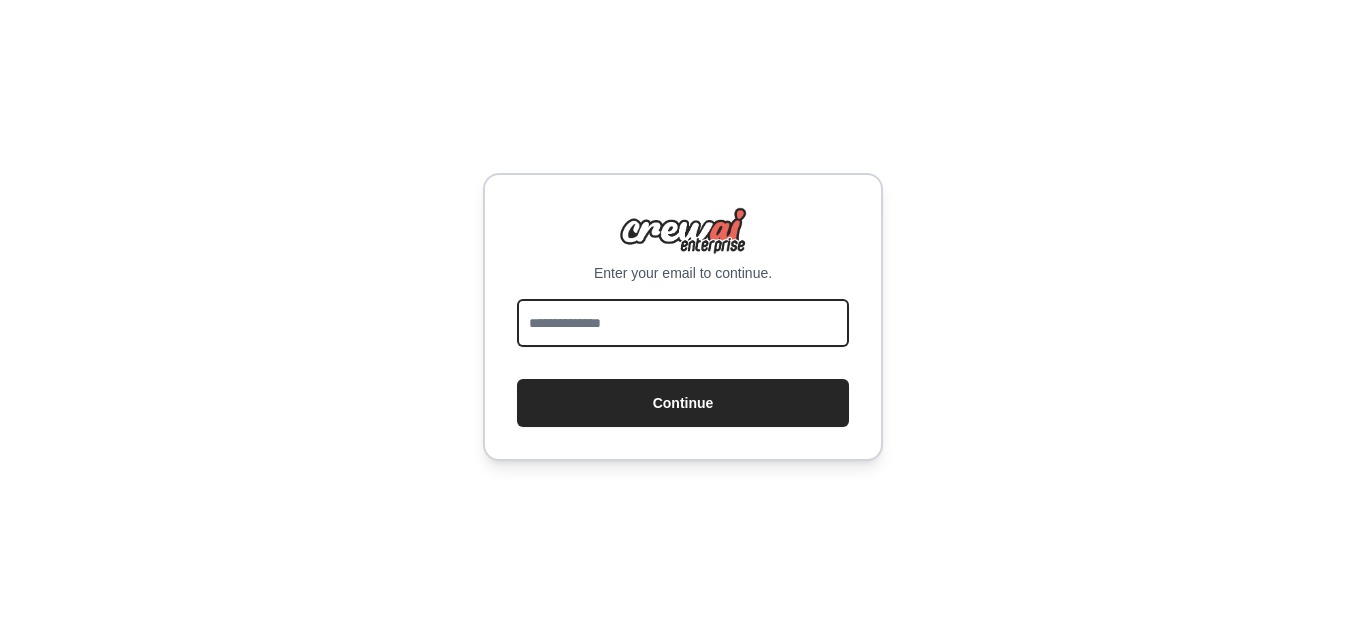 click at bounding box center (683, 323) 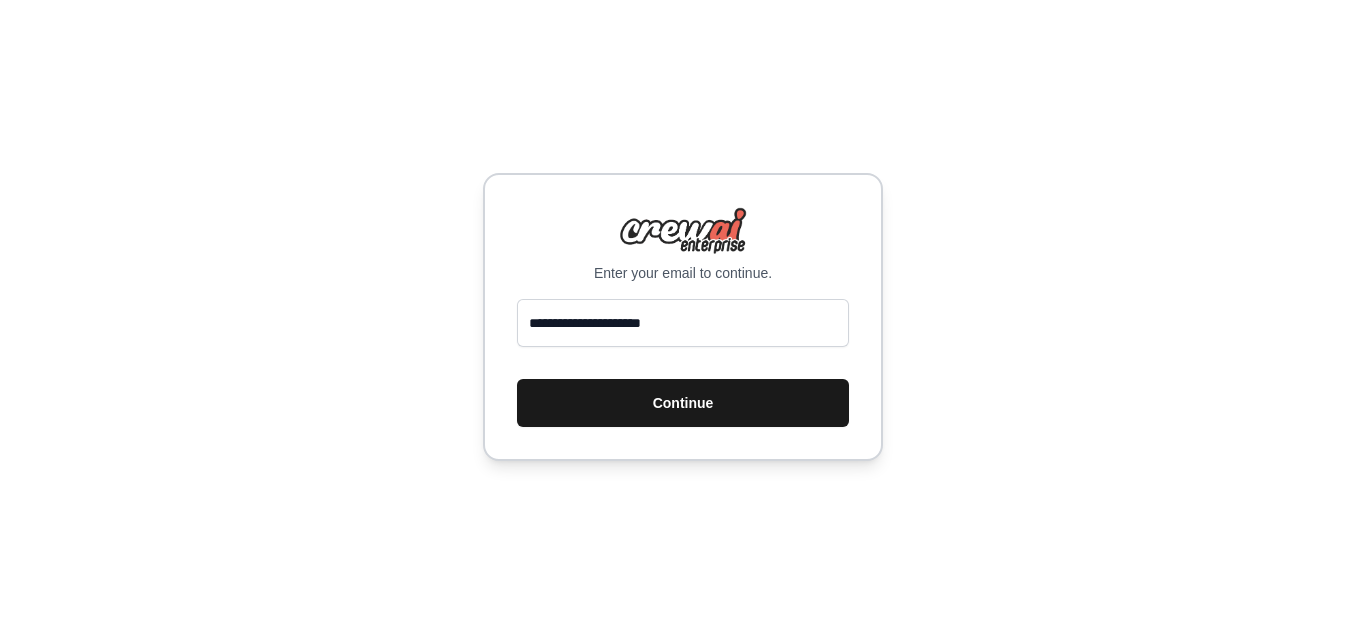 click on "Continue" at bounding box center (683, 403) 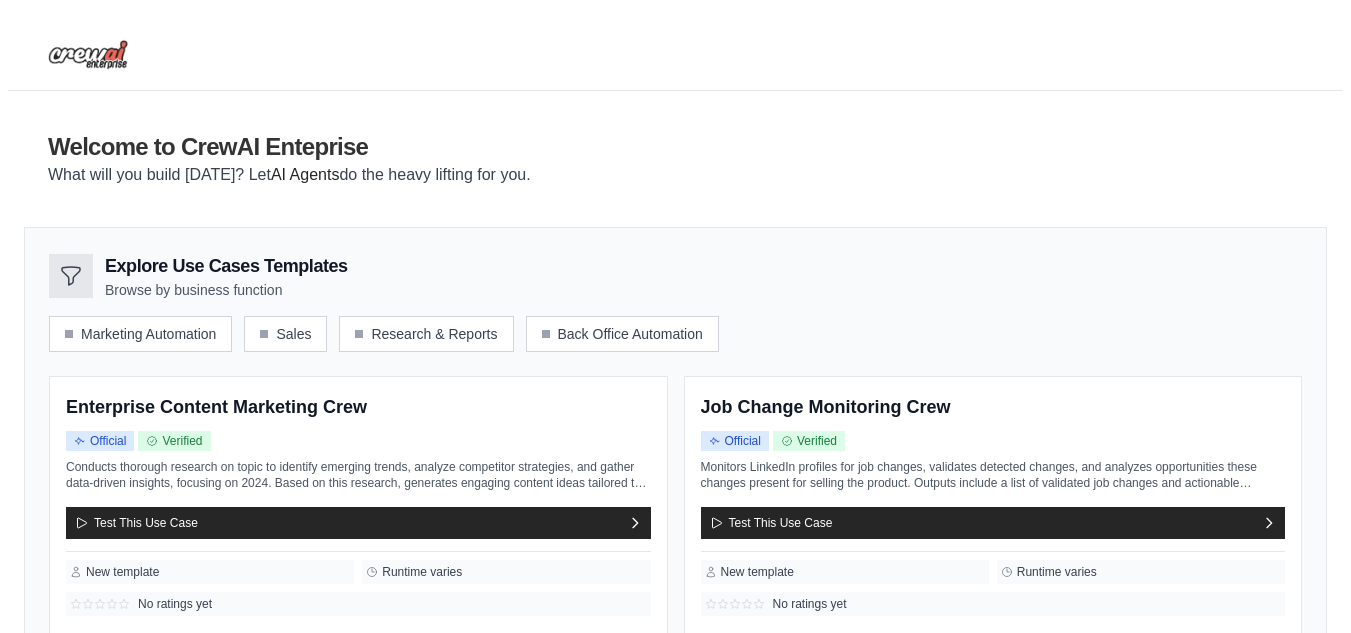 scroll, scrollTop: 0, scrollLeft: 0, axis: both 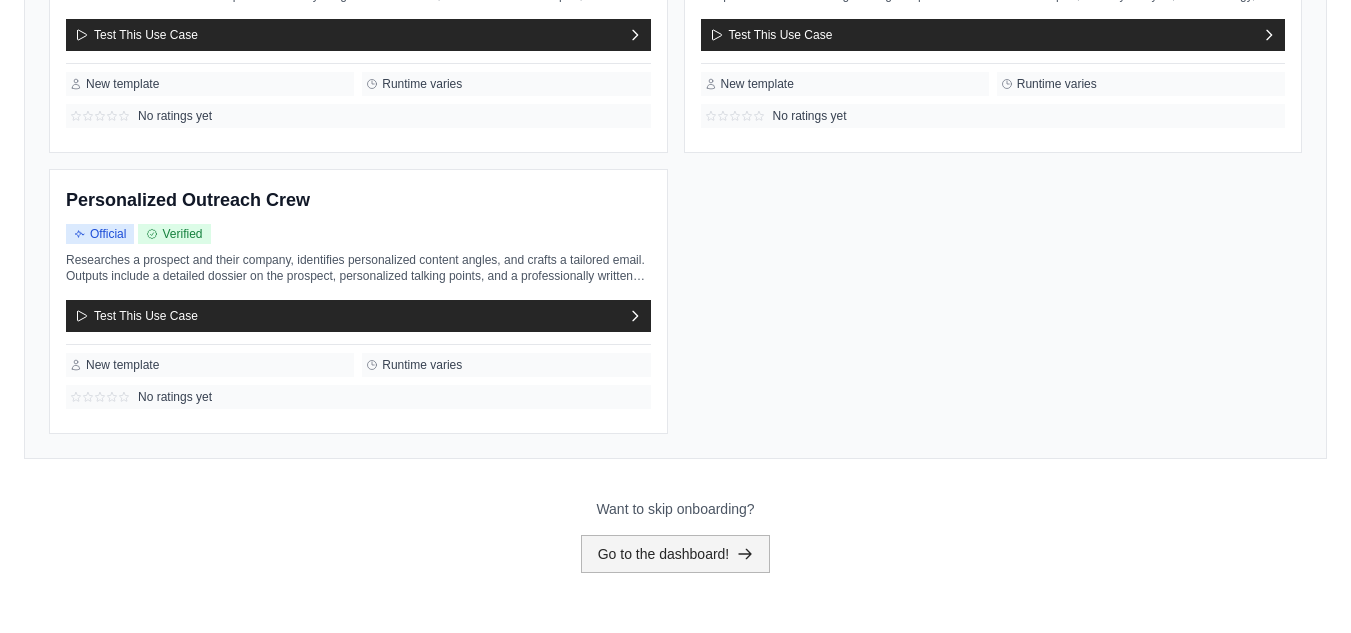 click on "Go to the dashboard!" at bounding box center (676, 554) 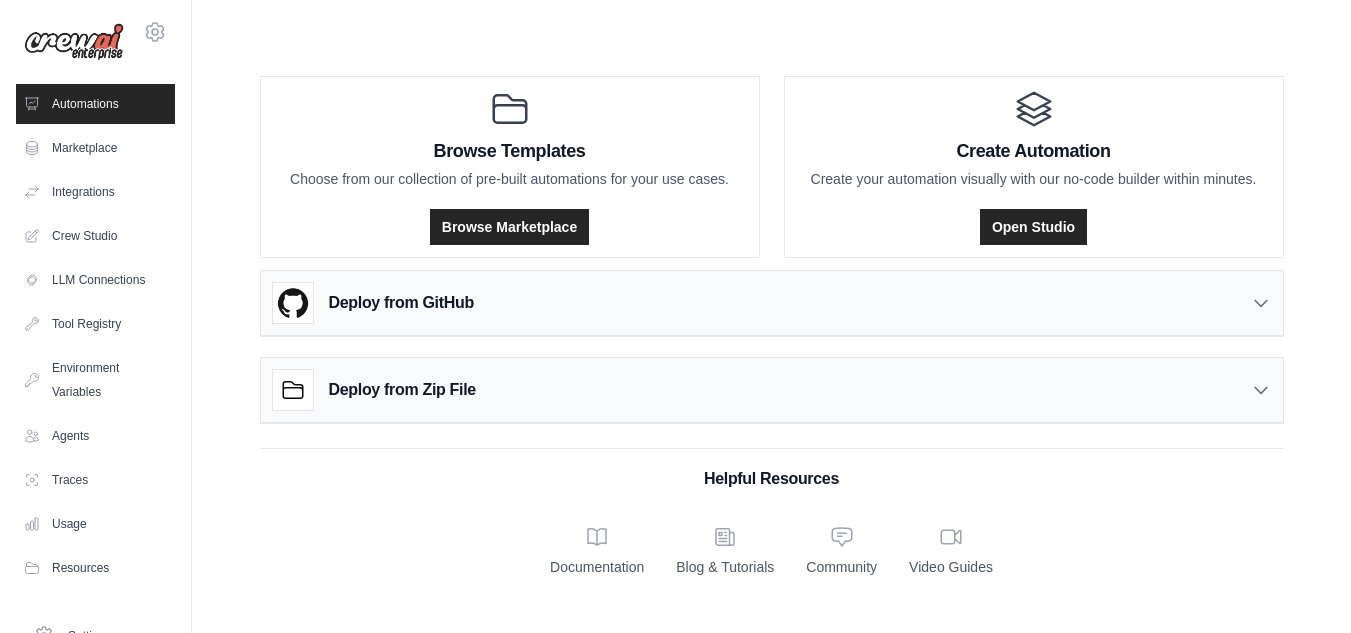 scroll, scrollTop: 0, scrollLeft: 0, axis: both 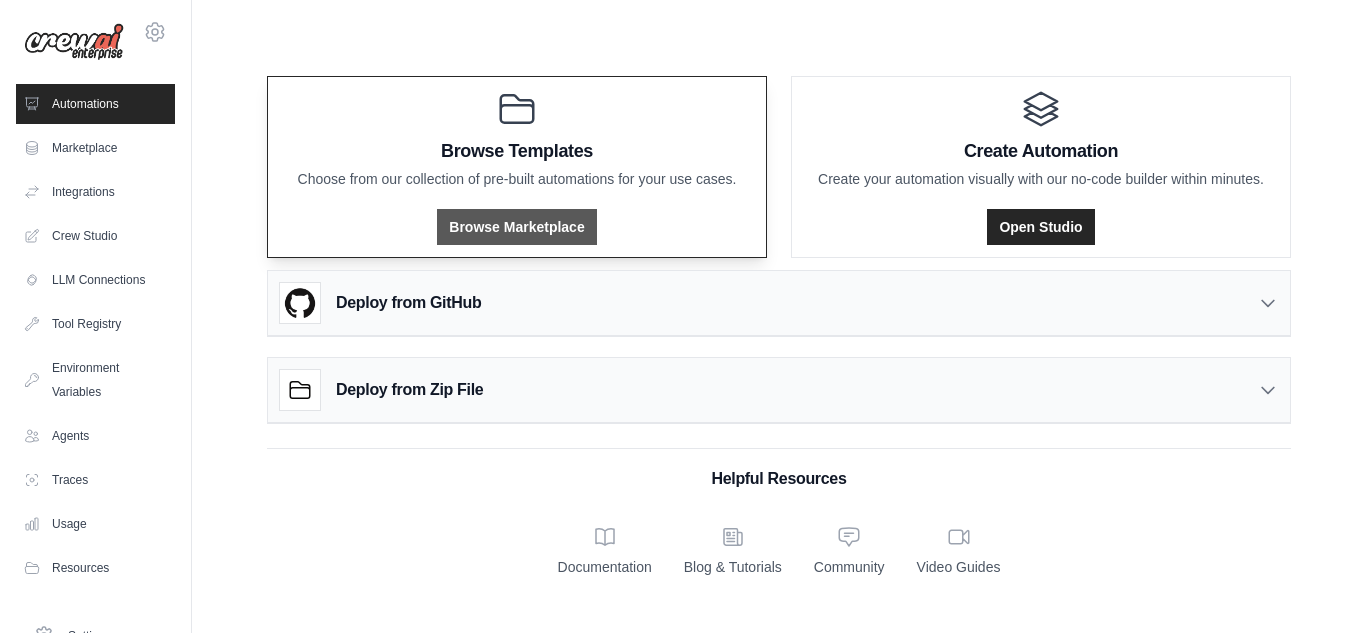 click on "Browse Marketplace" at bounding box center (516, 227) 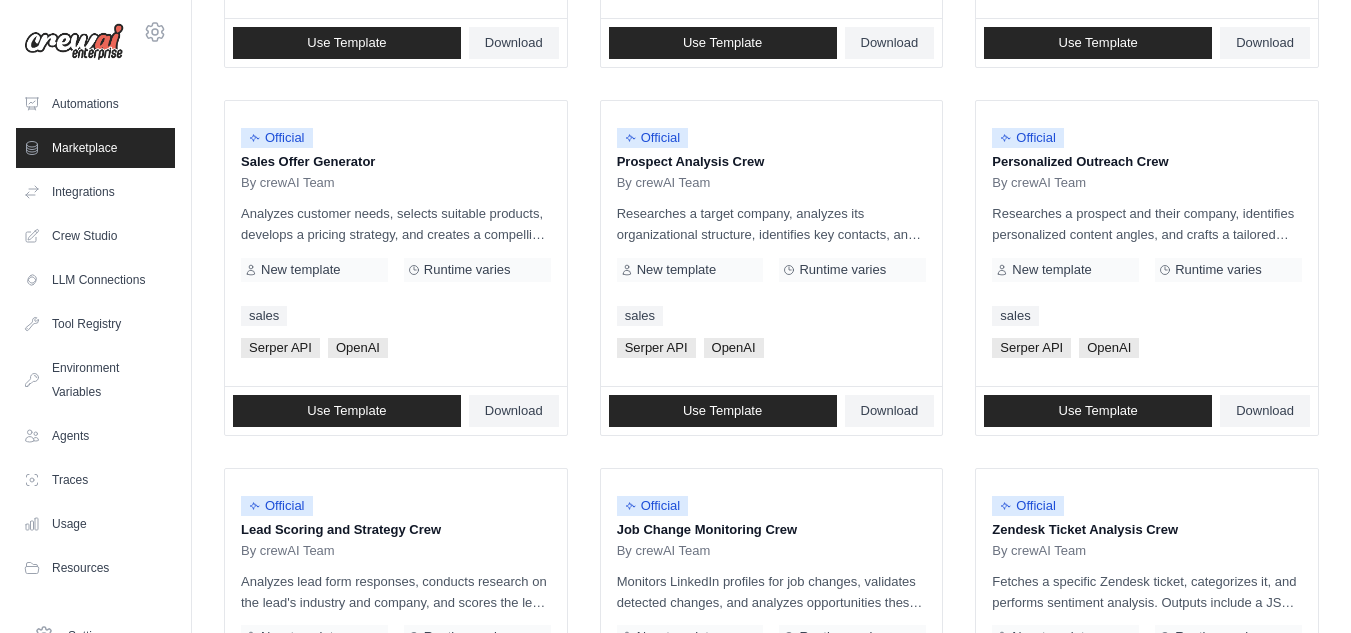 scroll, scrollTop: 568, scrollLeft: 0, axis: vertical 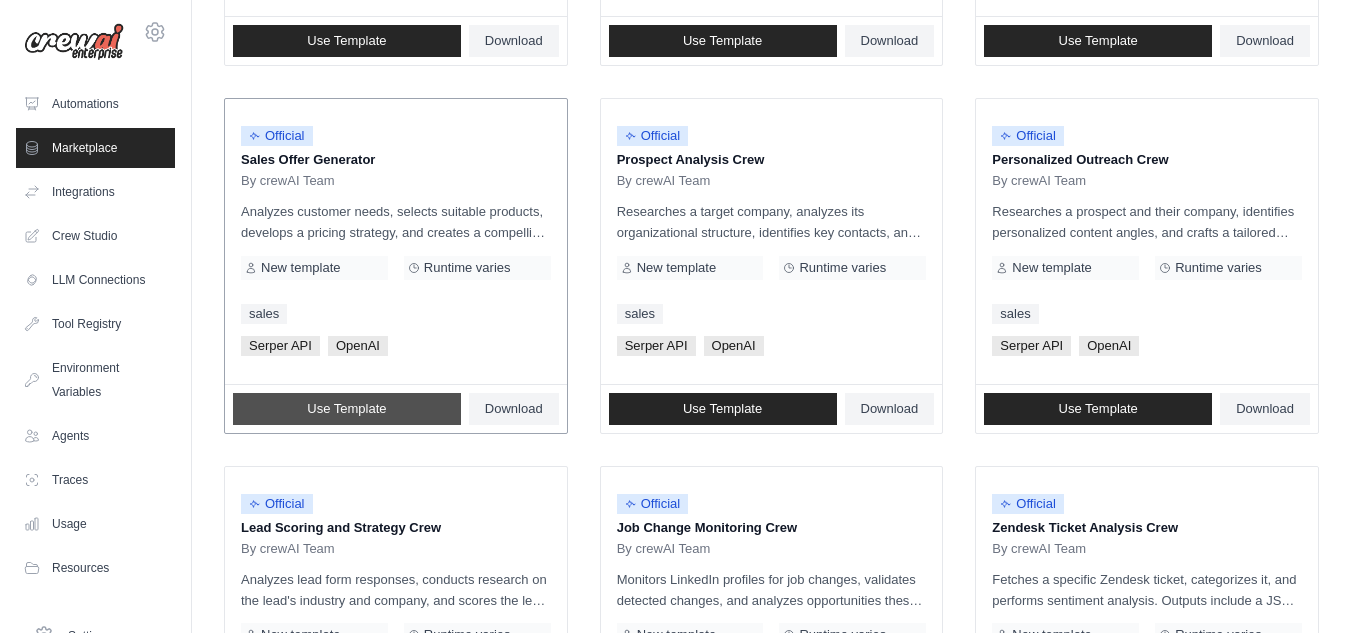 click on "Use Template" at bounding box center [347, 409] 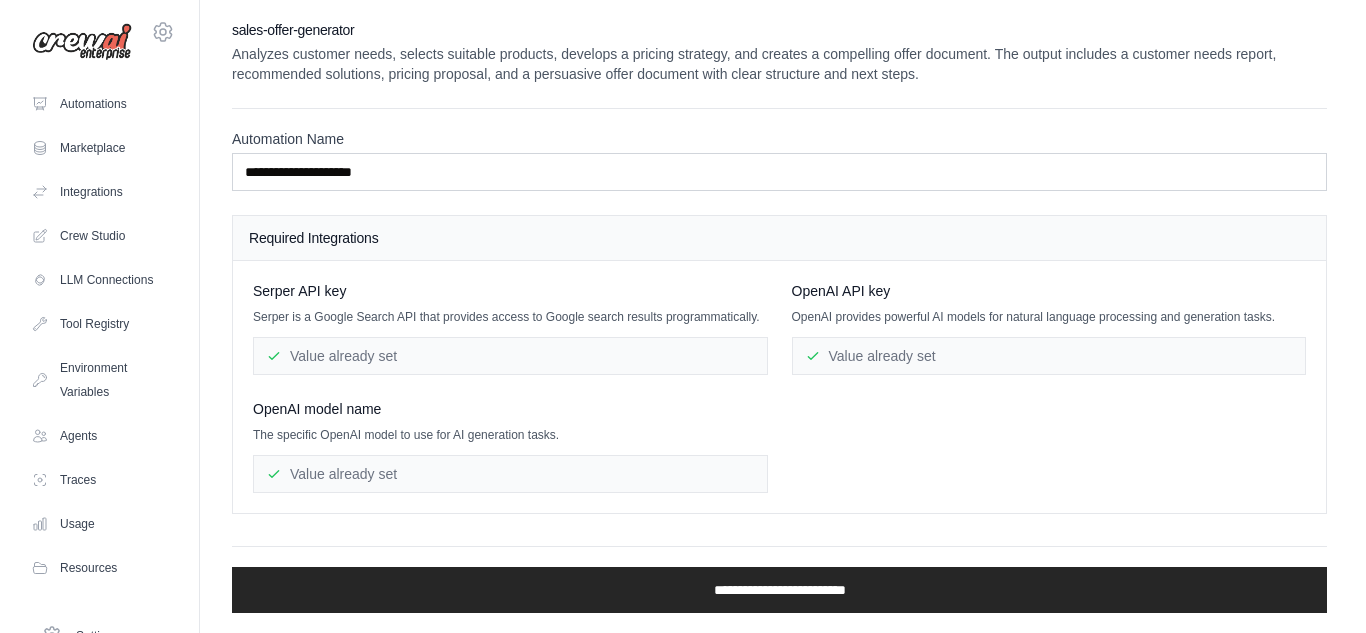 scroll, scrollTop: 0, scrollLeft: 0, axis: both 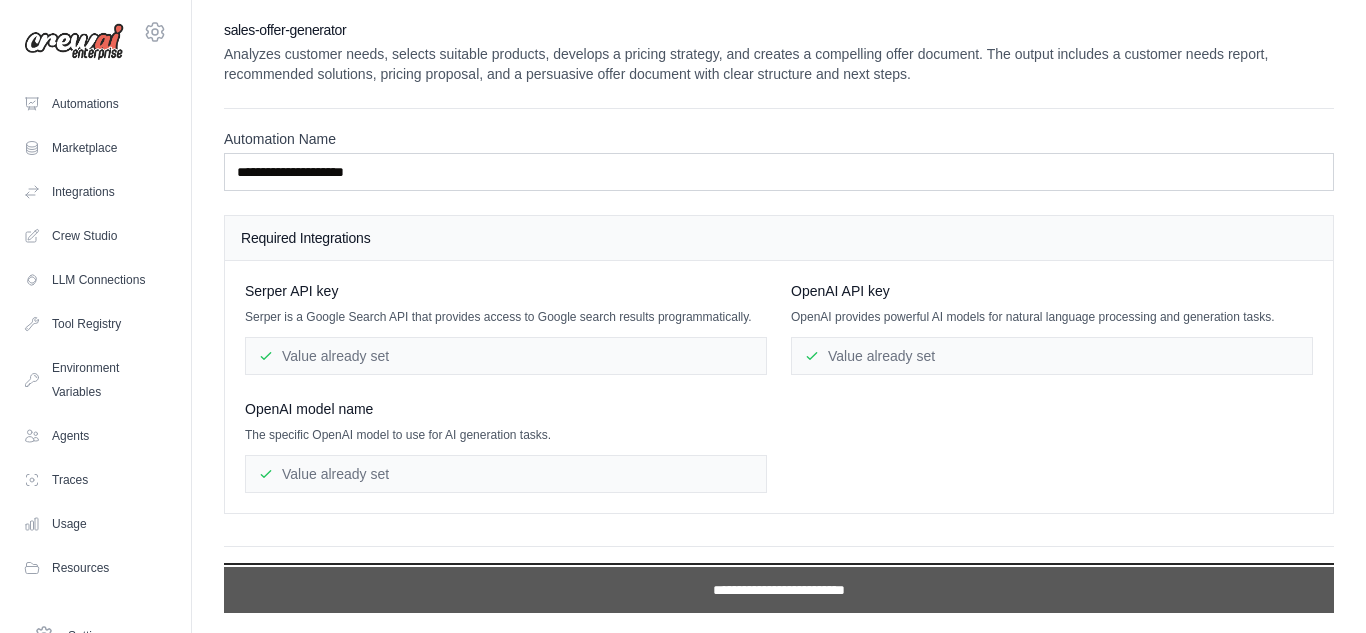 click on "**********" at bounding box center [779, 590] 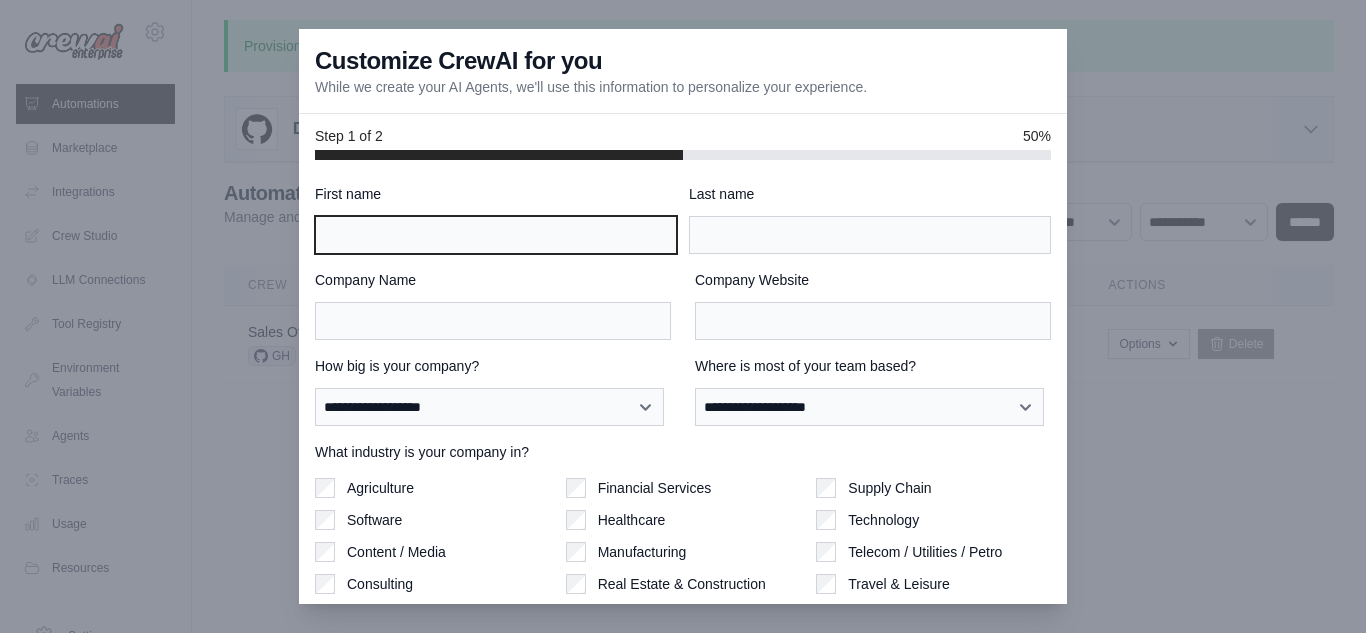 click on "First name" at bounding box center (496, 235) 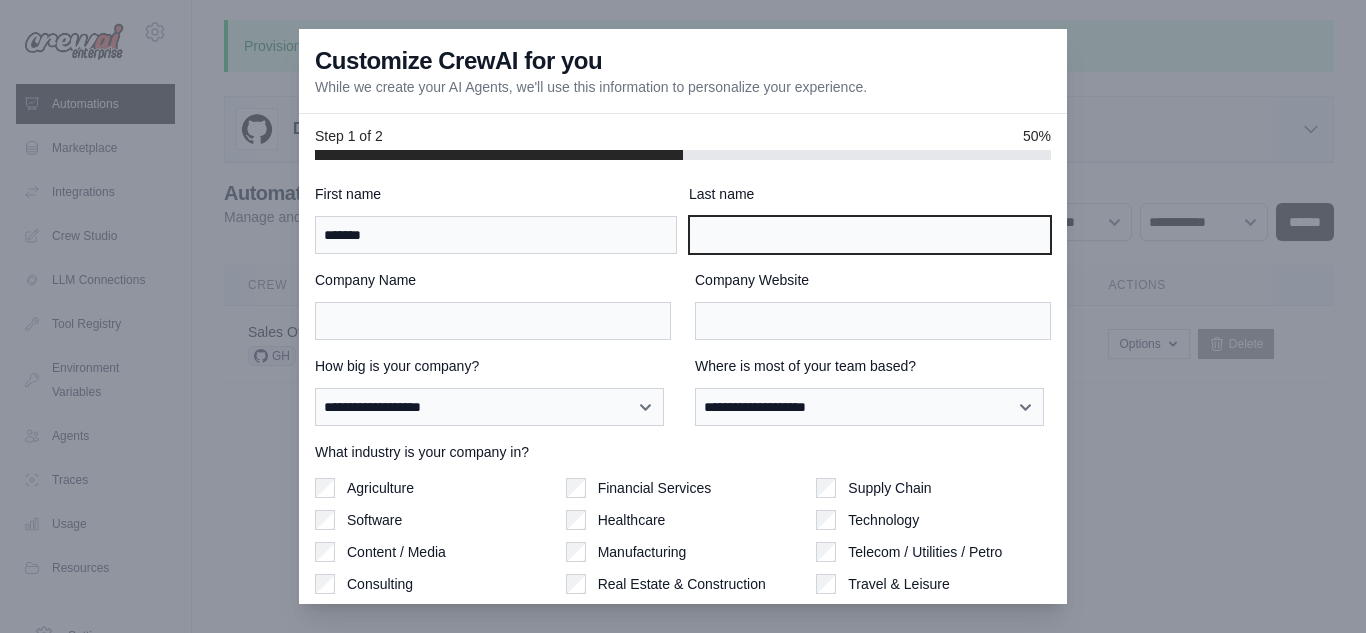 type on "*******" 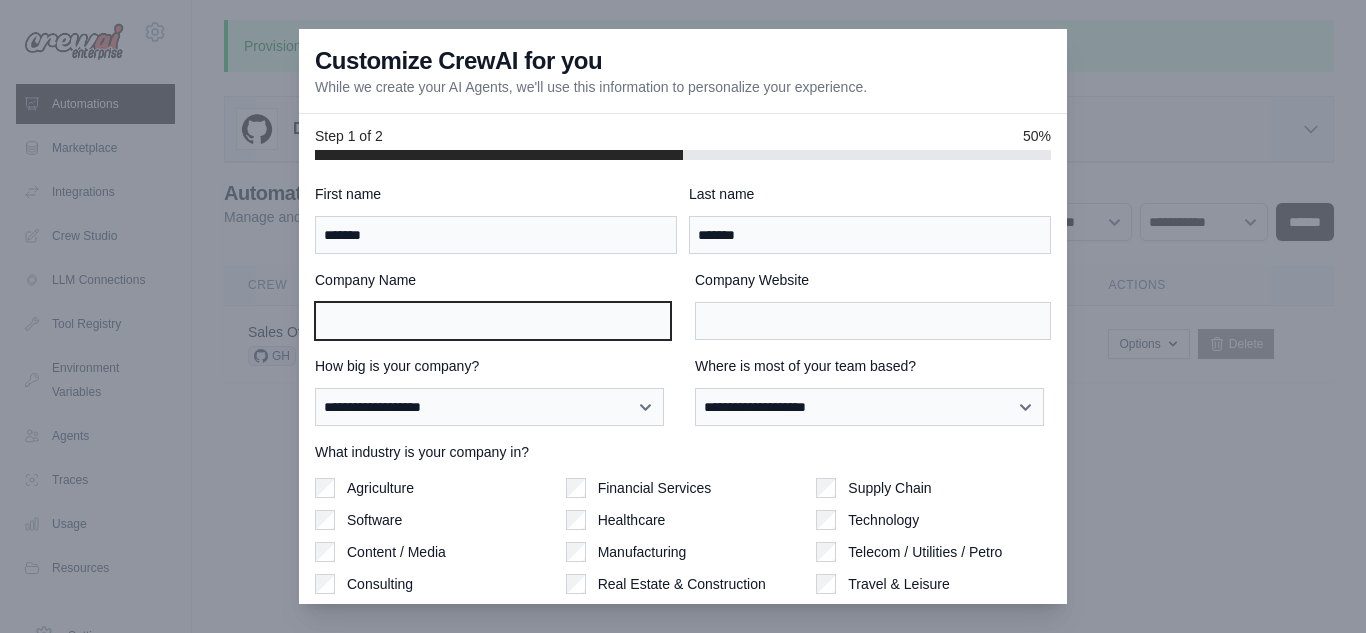 click on "Company Name" at bounding box center [493, 321] 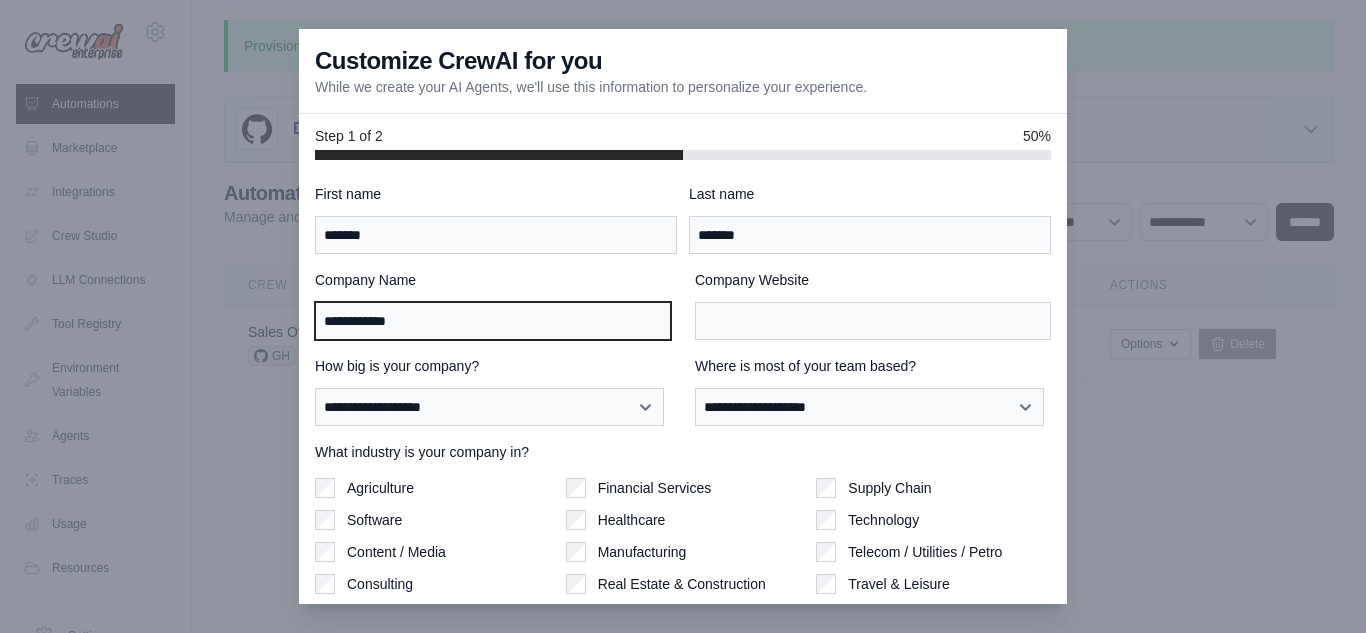 type on "**********" 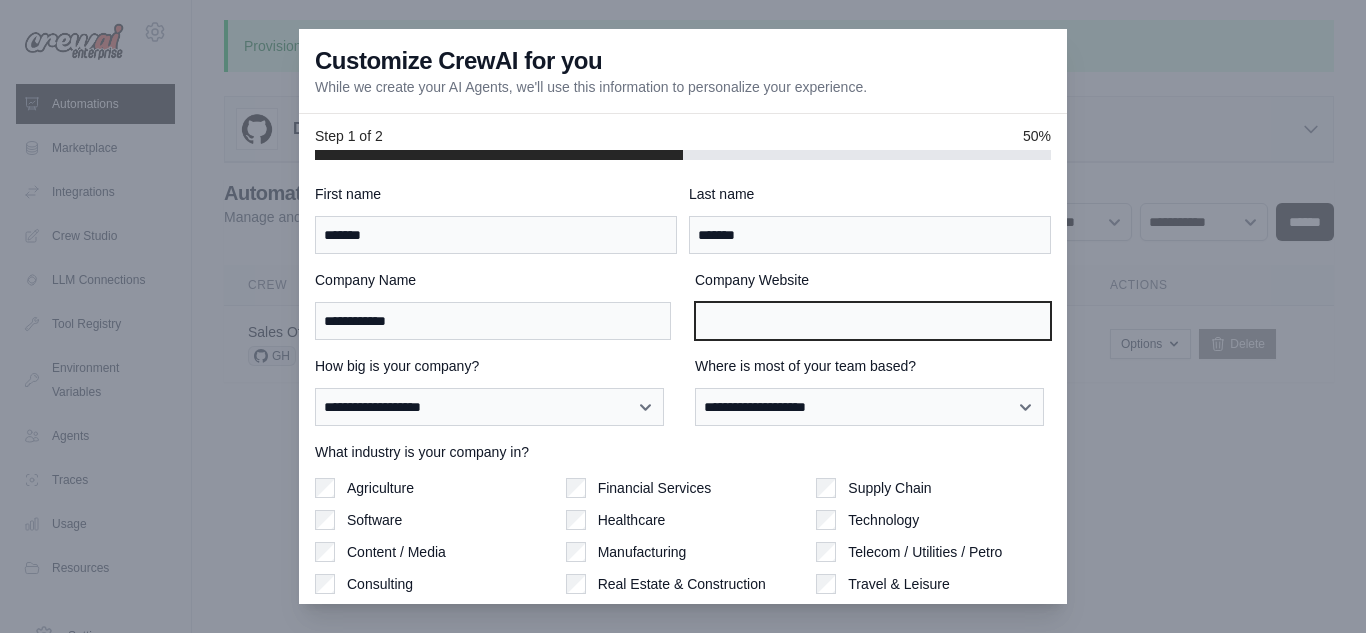 click on "Company Website" at bounding box center (873, 321) 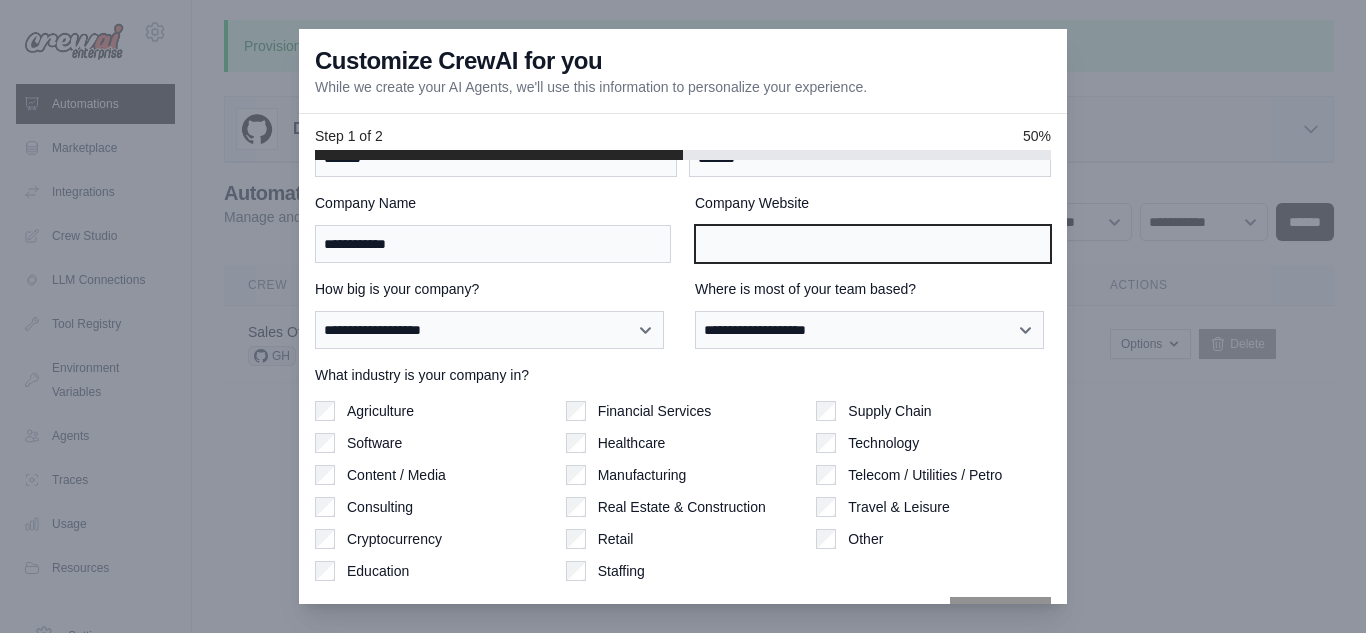 scroll, scrollTop: 75, scrollLeft: 0, axis: vertical 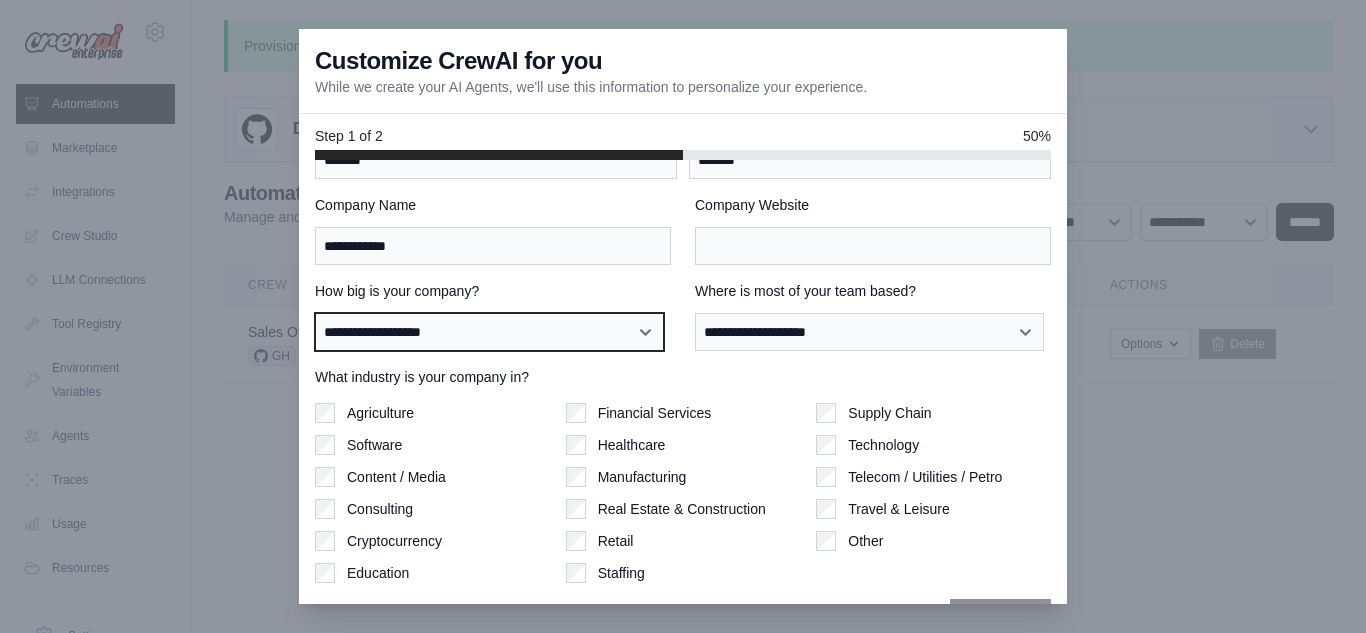 click on "**********" at bounding box center (489, 332) 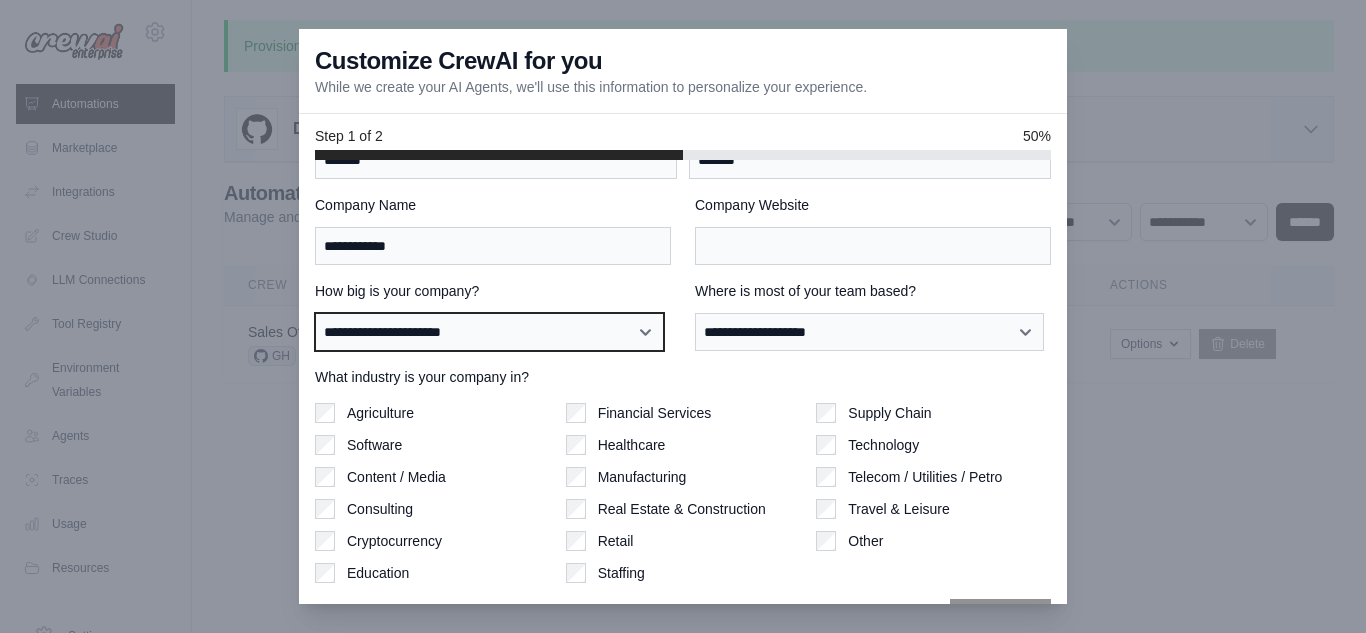 click on "**********" at bounding box center [489, 332] 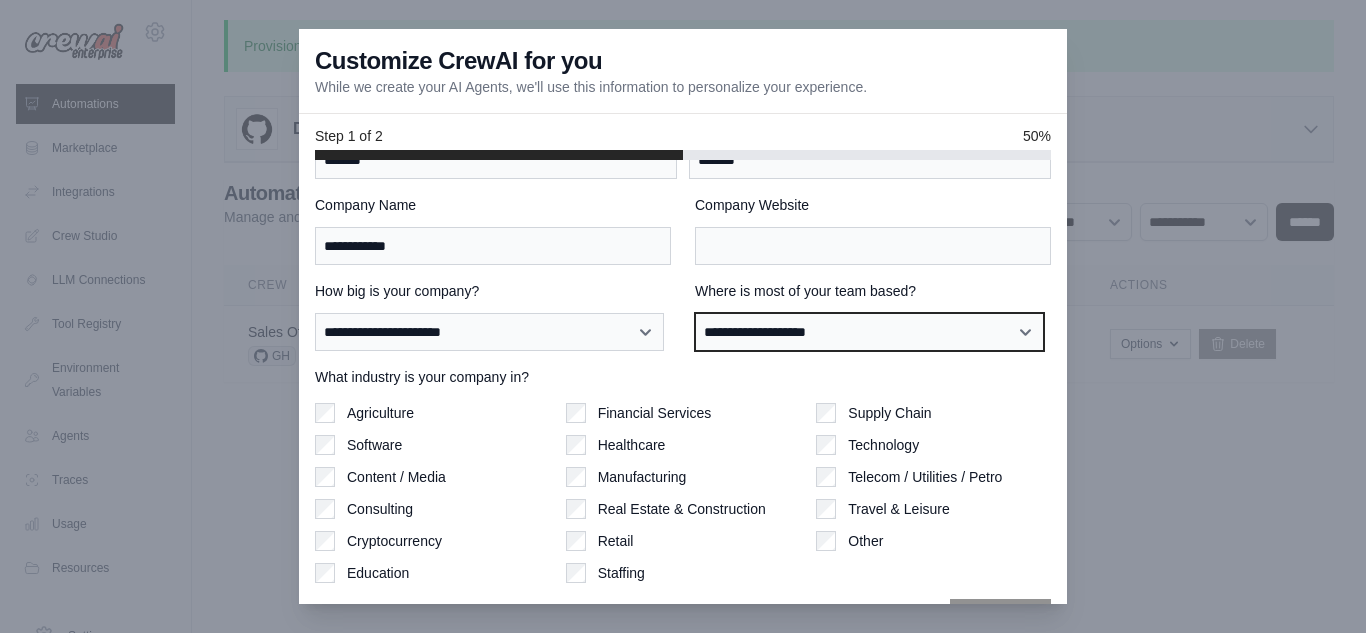 click on "**********" at bounding box center [869, 332] 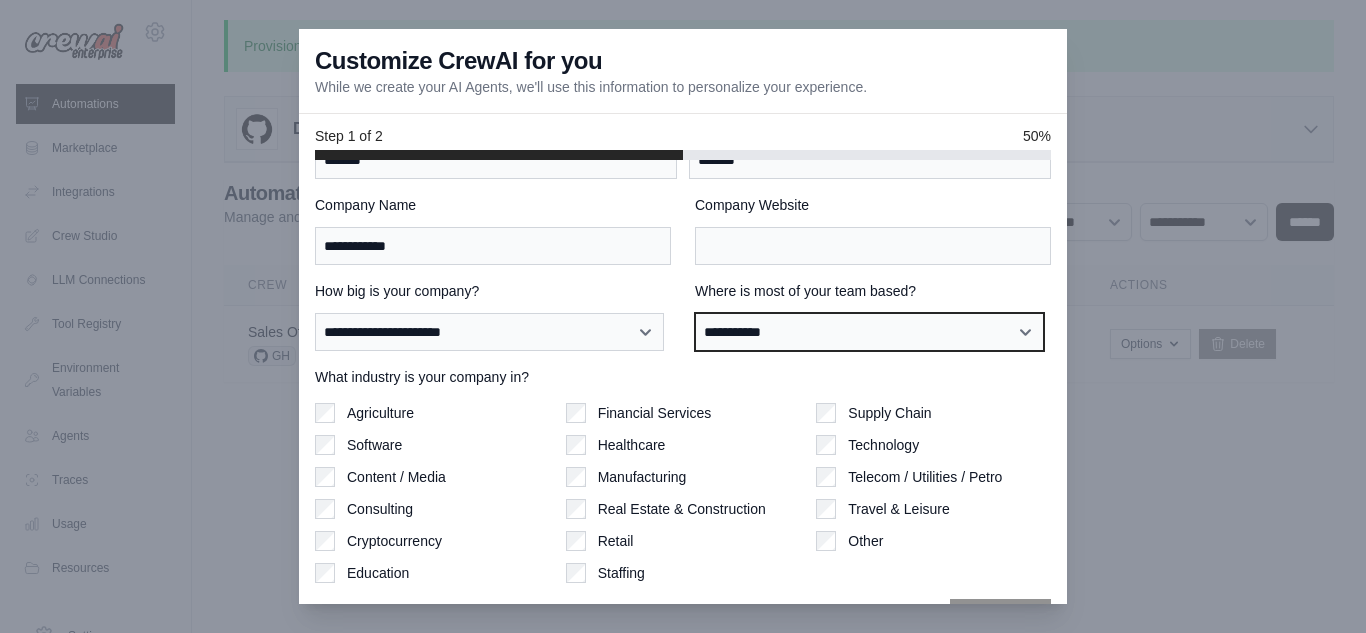 click on "**********" at bounding box center (869, 332) 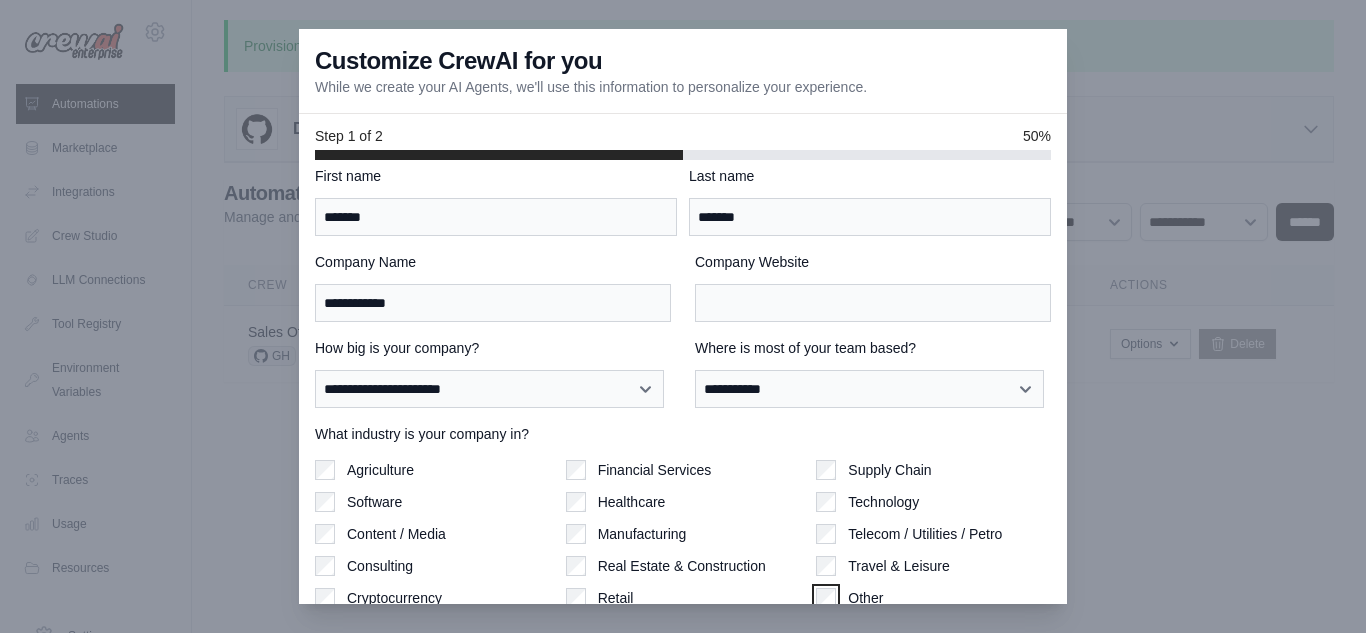 scroll, scrollTop: 0, scrollLeft: 0, axis: both 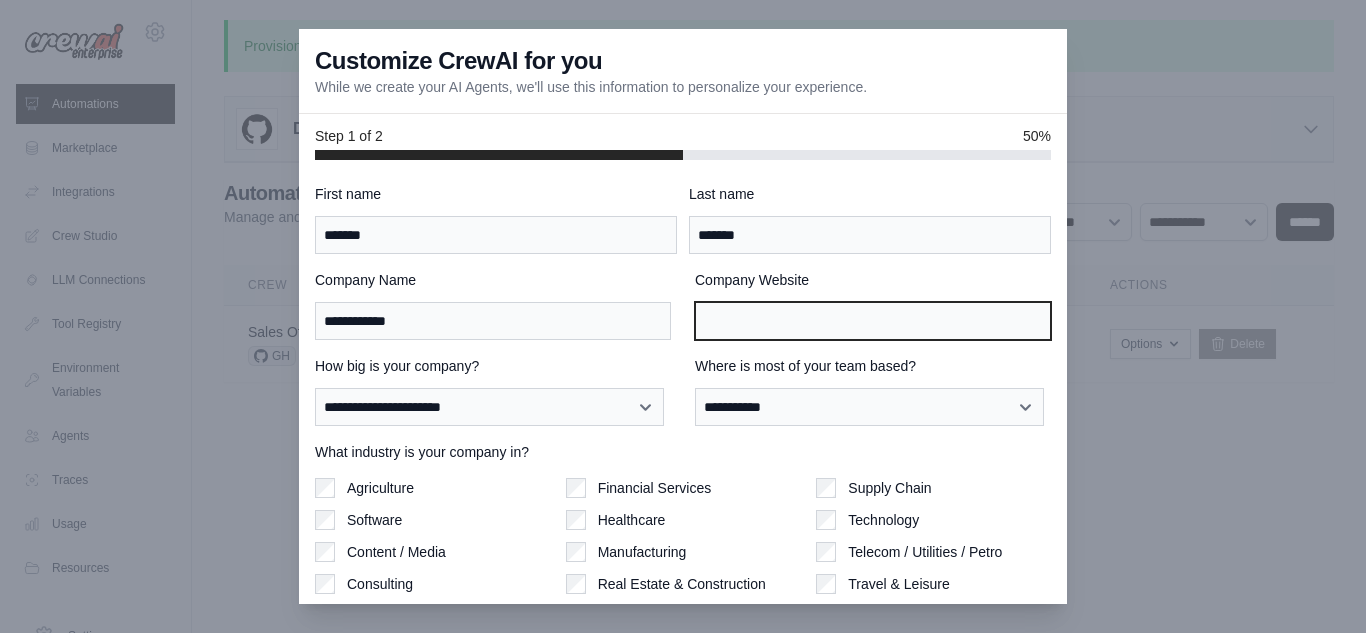click on "Company Website" at bounding box center (873, 321) 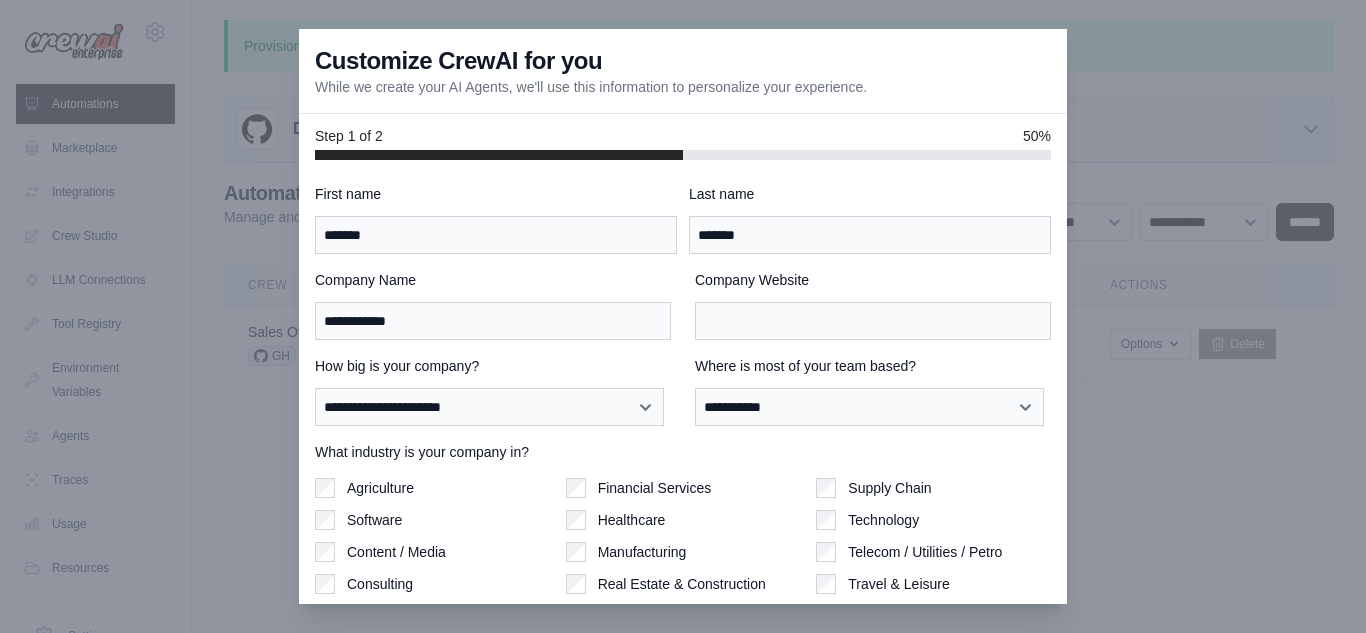 click on "Customize CrewAI for you
While we create your AI Agents, we'll use this information to
personalize your experience." at bounding box center (683, 71) 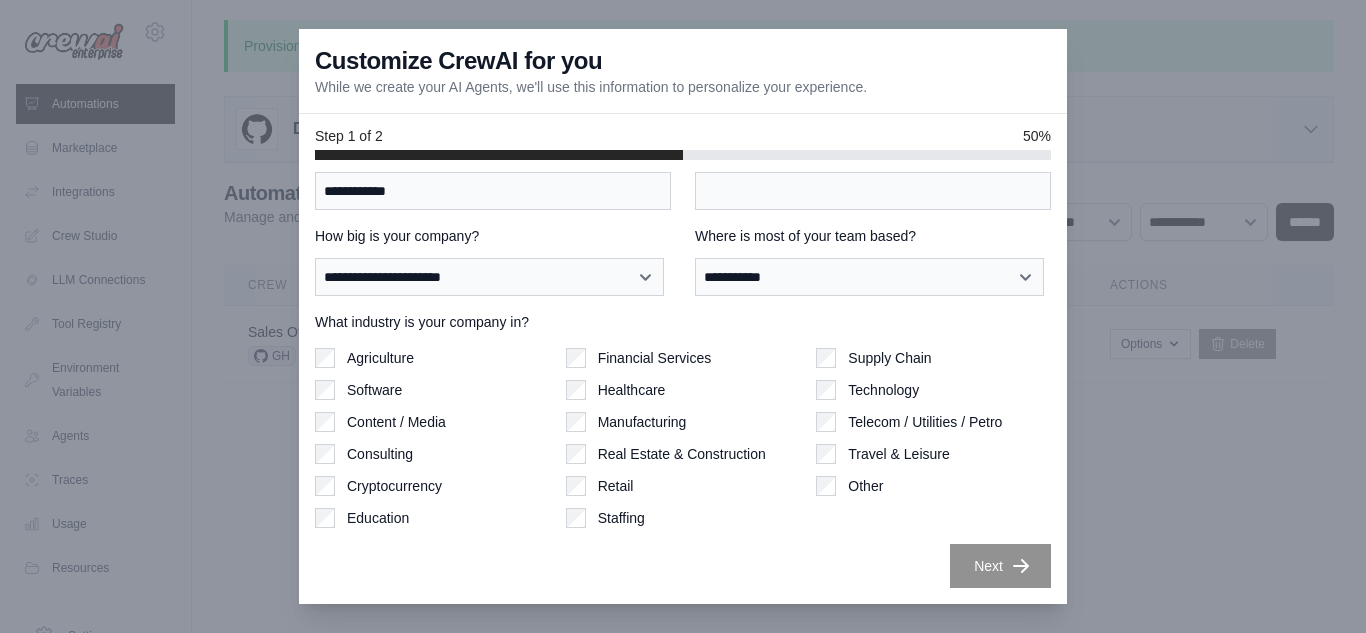 scroll, scrollTop: 55, scrollLeft: 0, axis: vertical 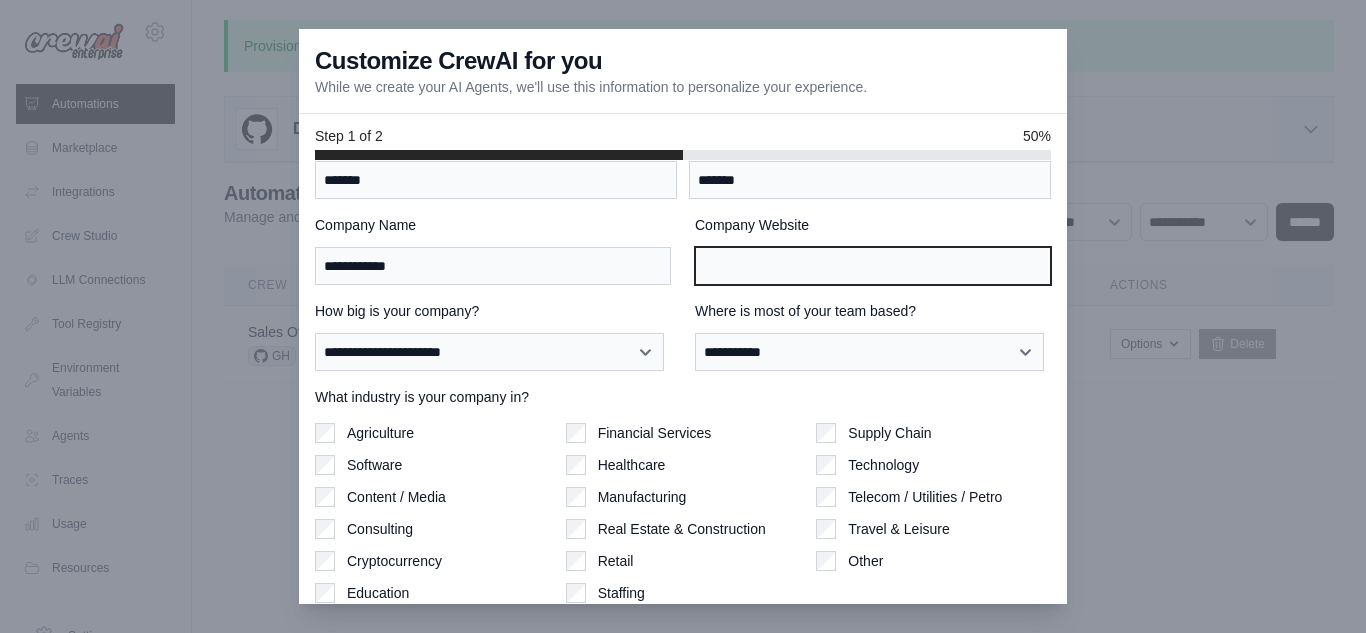 click on "Company Website" at bounding box center [873, 266] 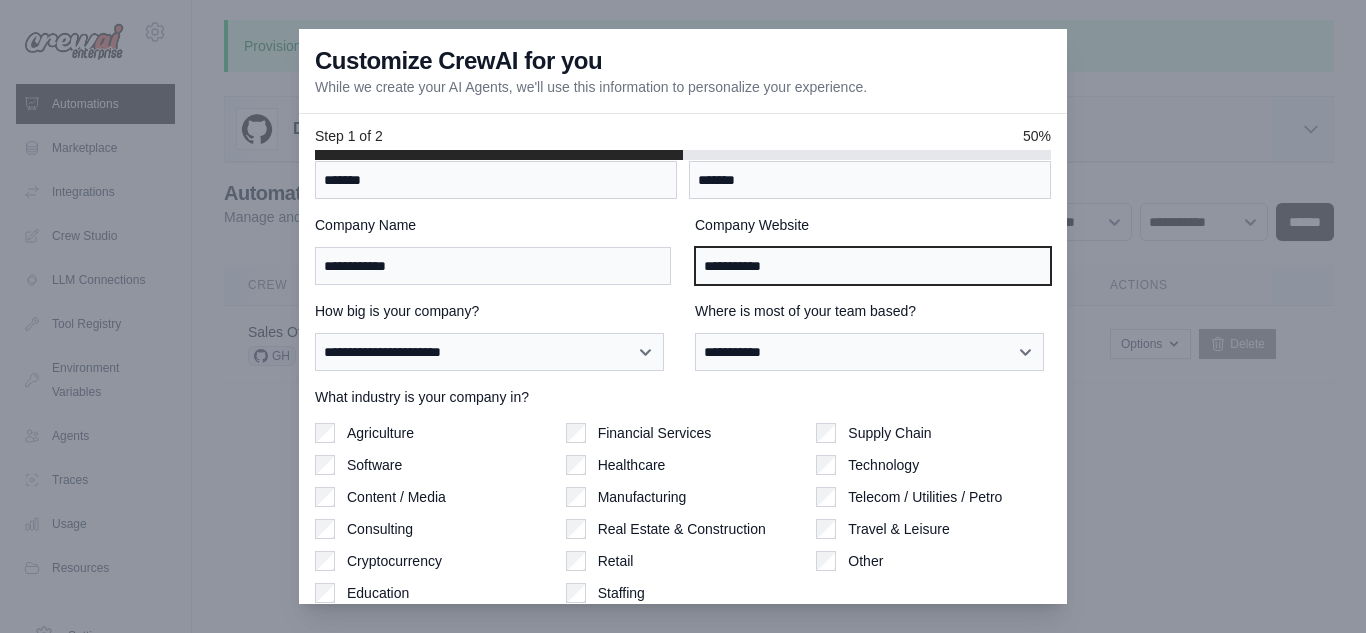 scroll, scrollTop: 130, scrollLeft: 0, axis: vertical 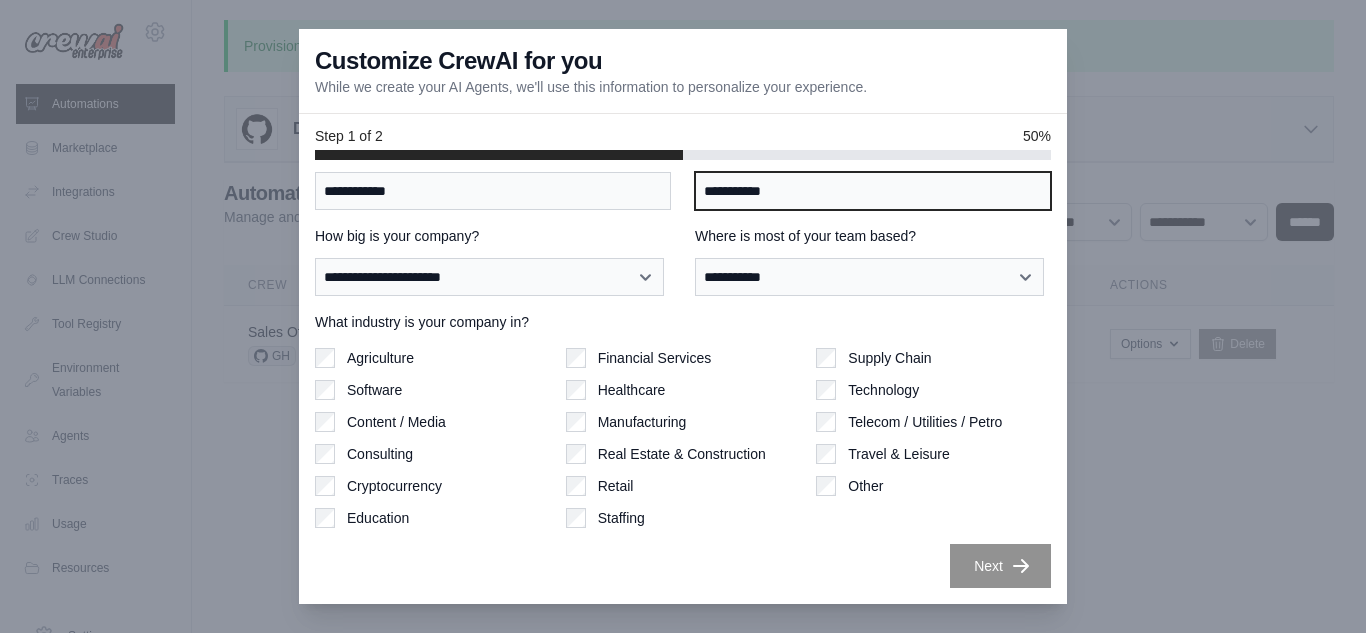 type on "**********" 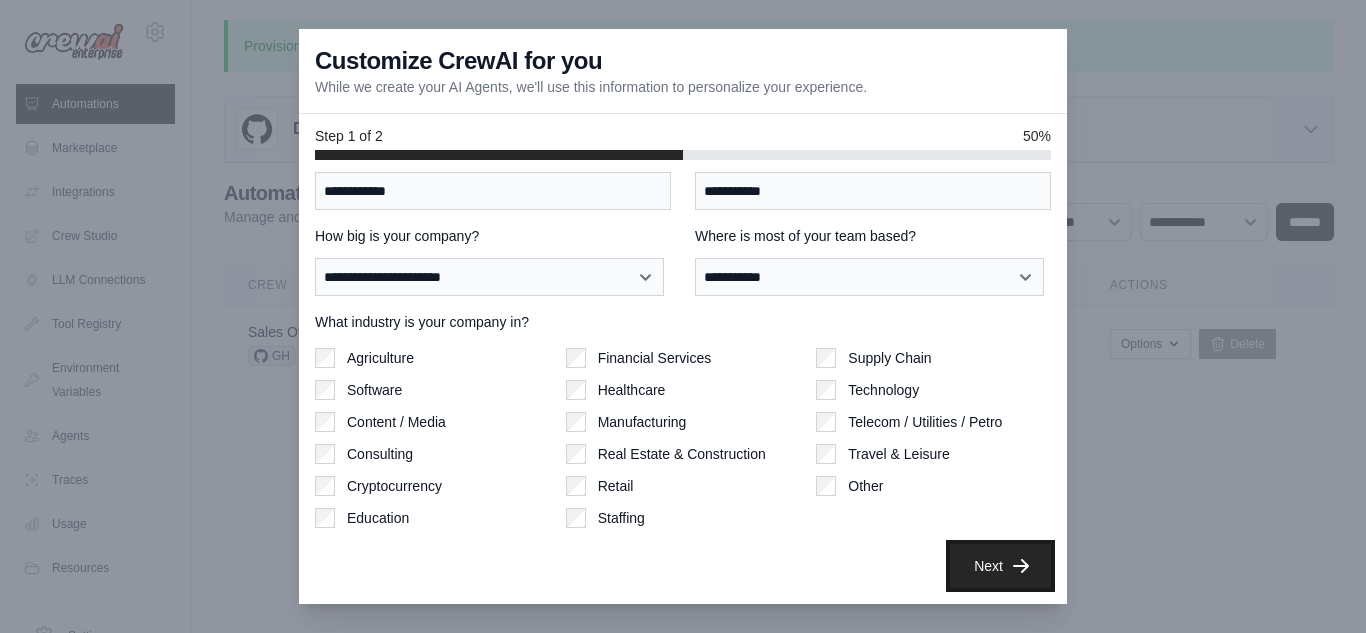 click on "Next" at bounding box center [1000, 566] 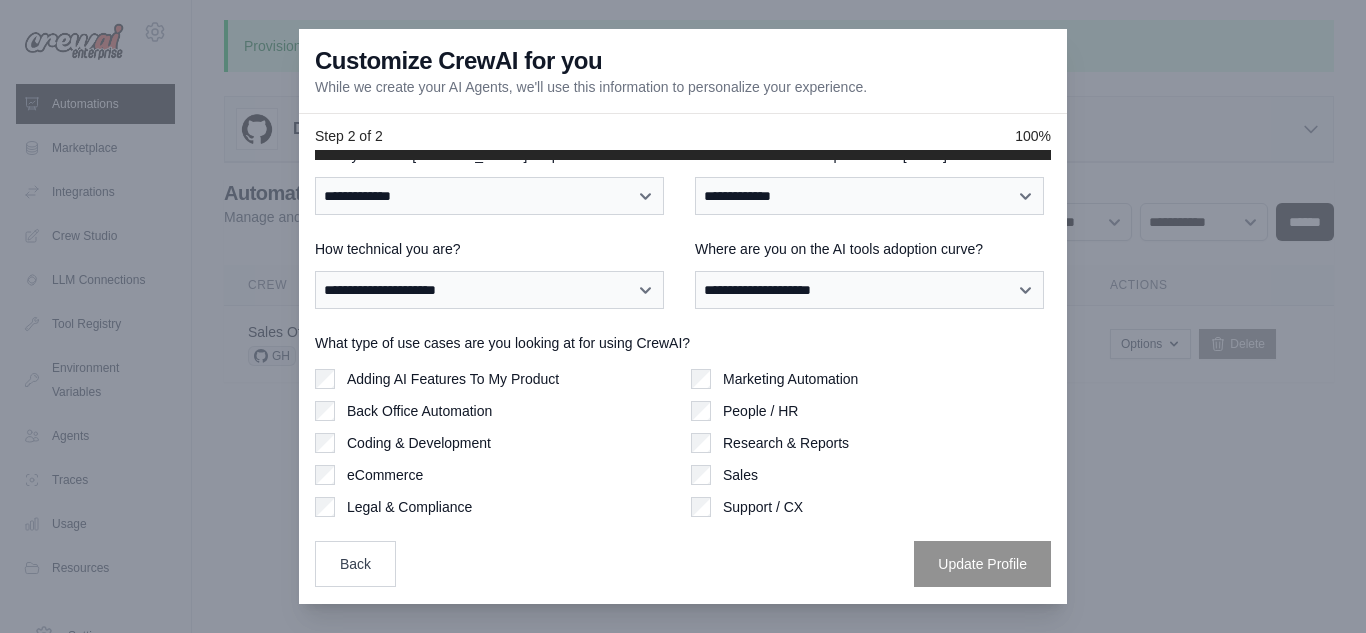 scroll, scrollTop: 0, scrollLeft: 0, axis: both 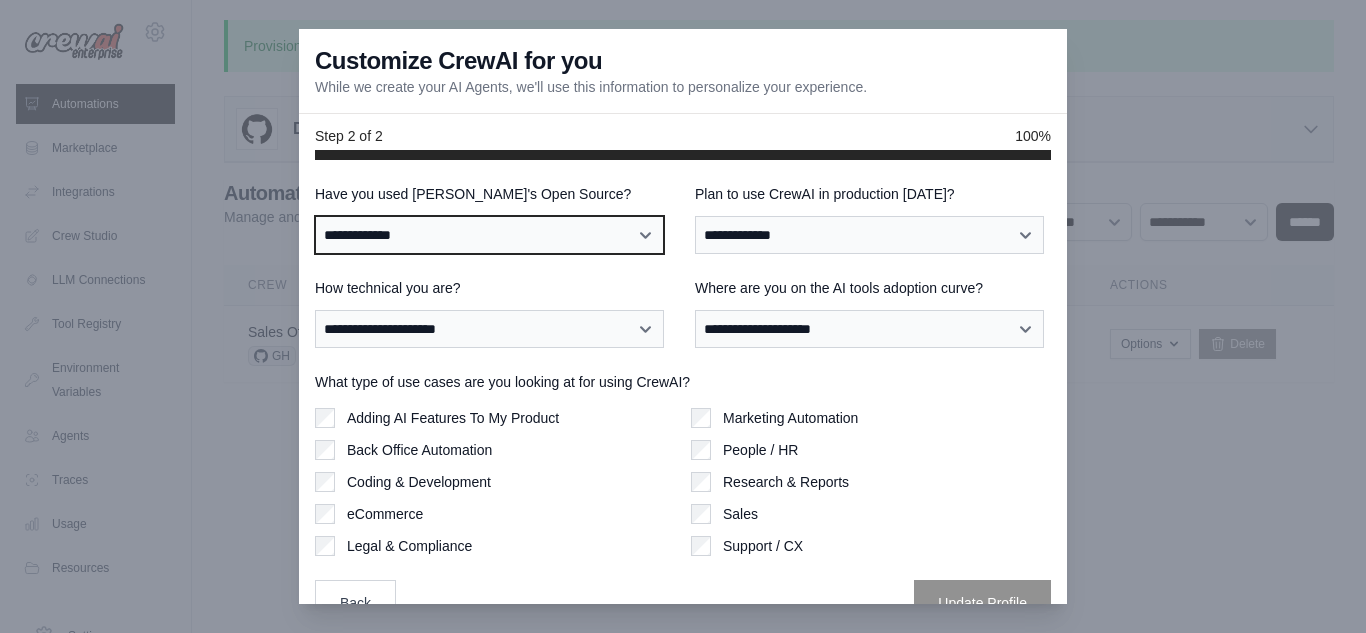 click on "**********" at bounding box center [489, 235] 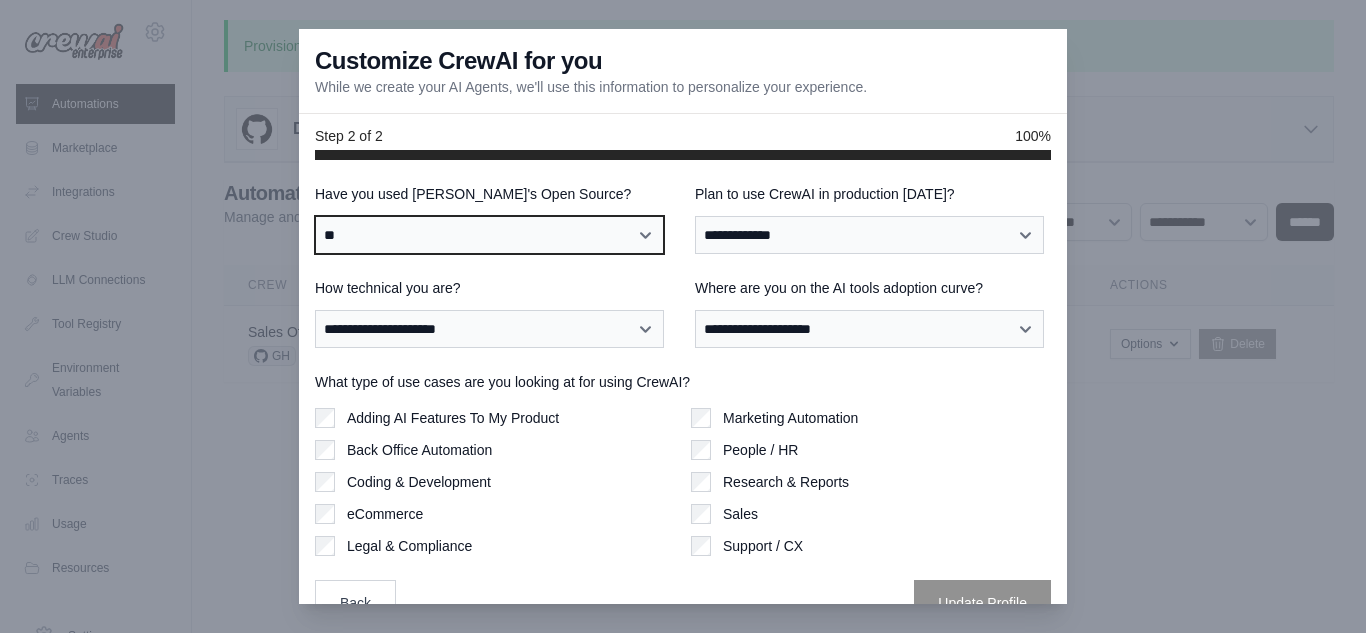 click on "**********" at bounding box center (489, 235) 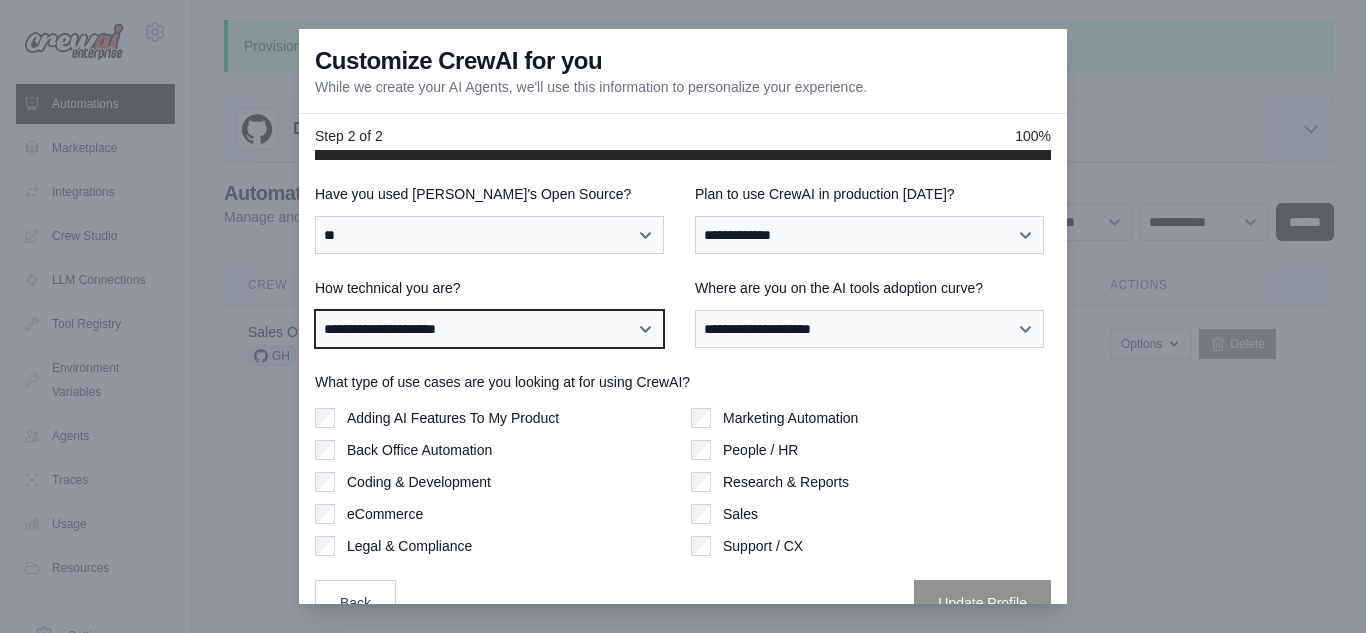 click on "**********" at bounding box center [489, 329] 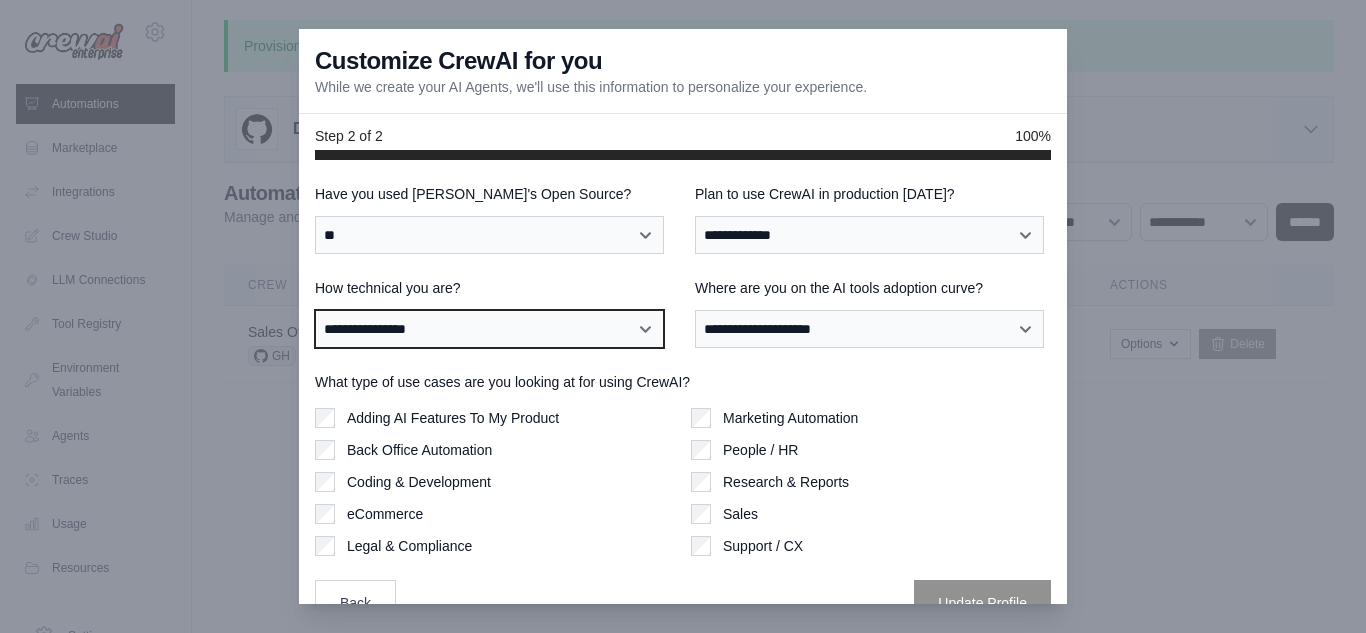 click on "**********" at bounding box center [489, 329] 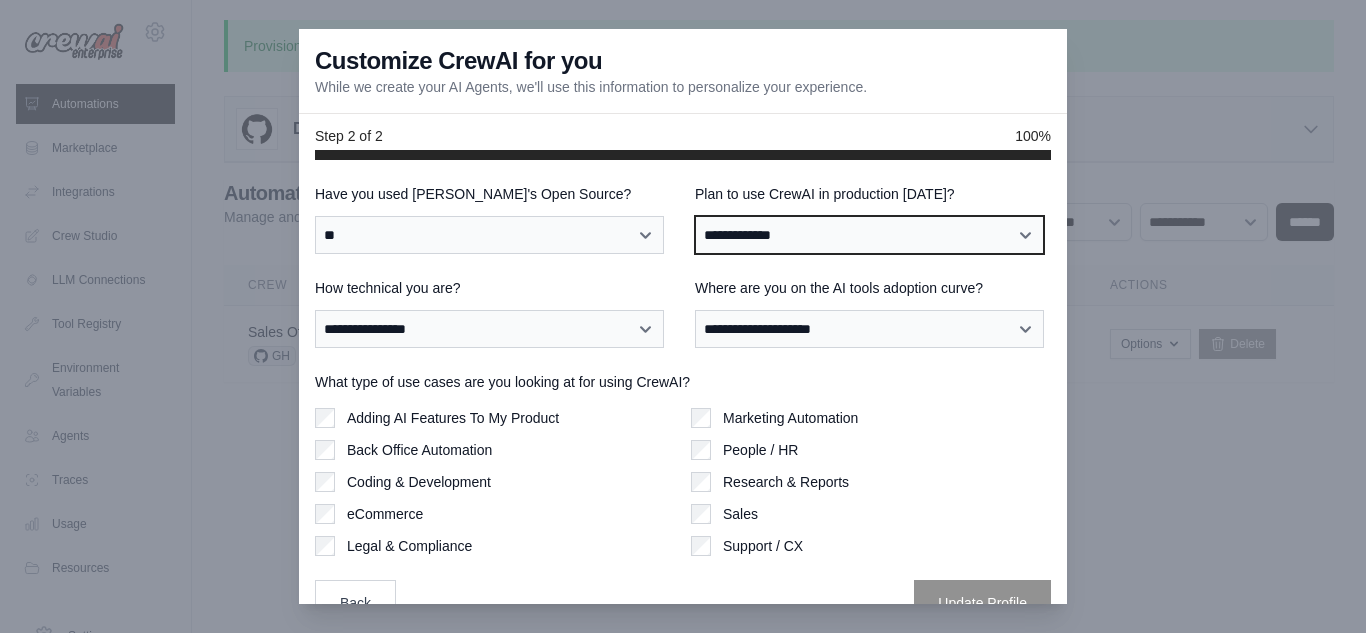 click on "**********" at bounding box center (869, 235) 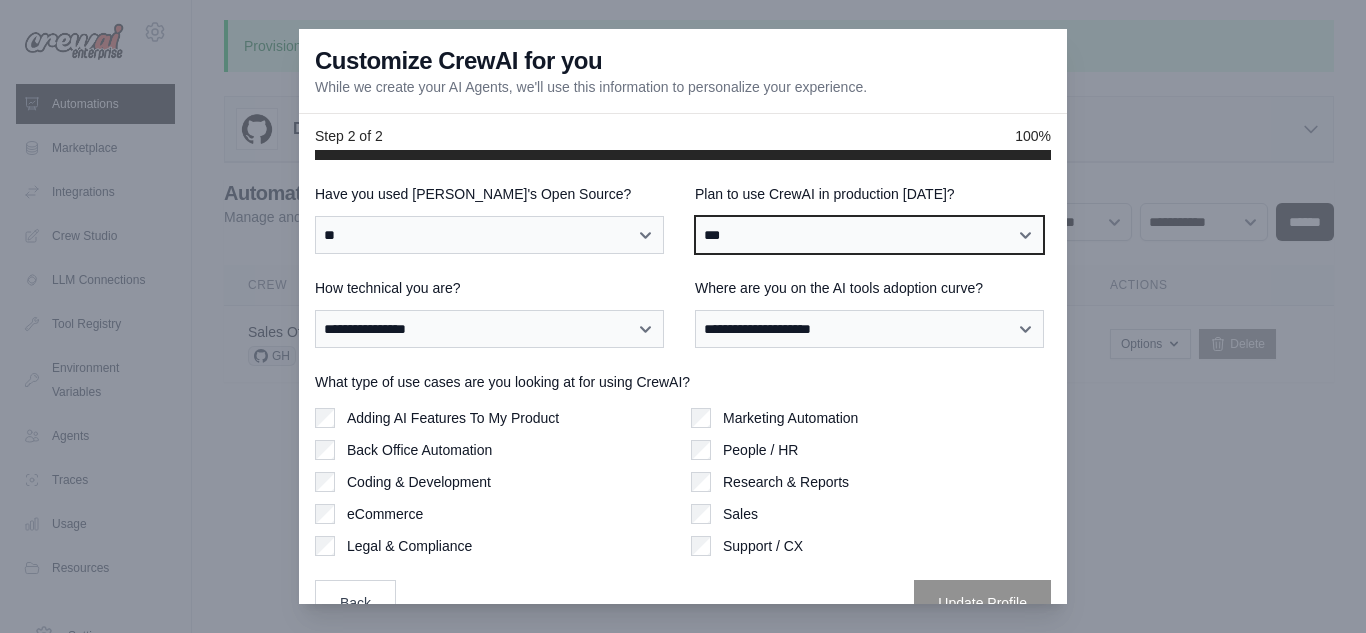 click on "**********" at bounding box center (869, 235) 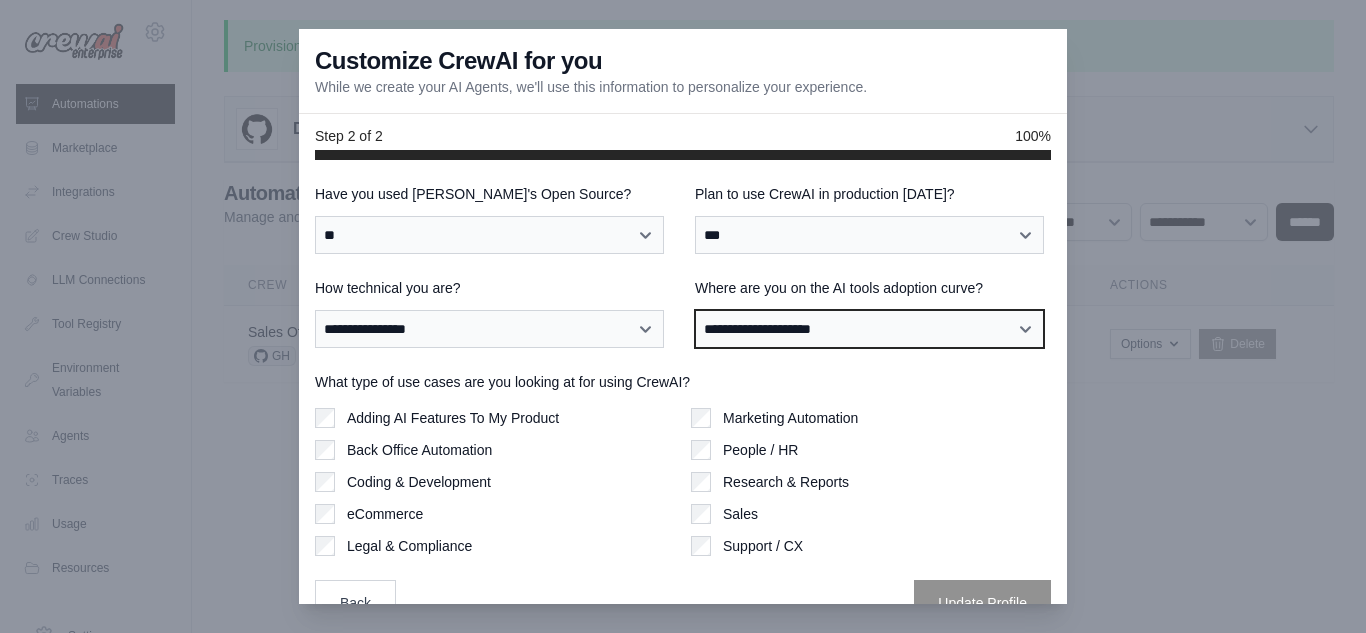 click on "**********" at bounding box center (869, 329) 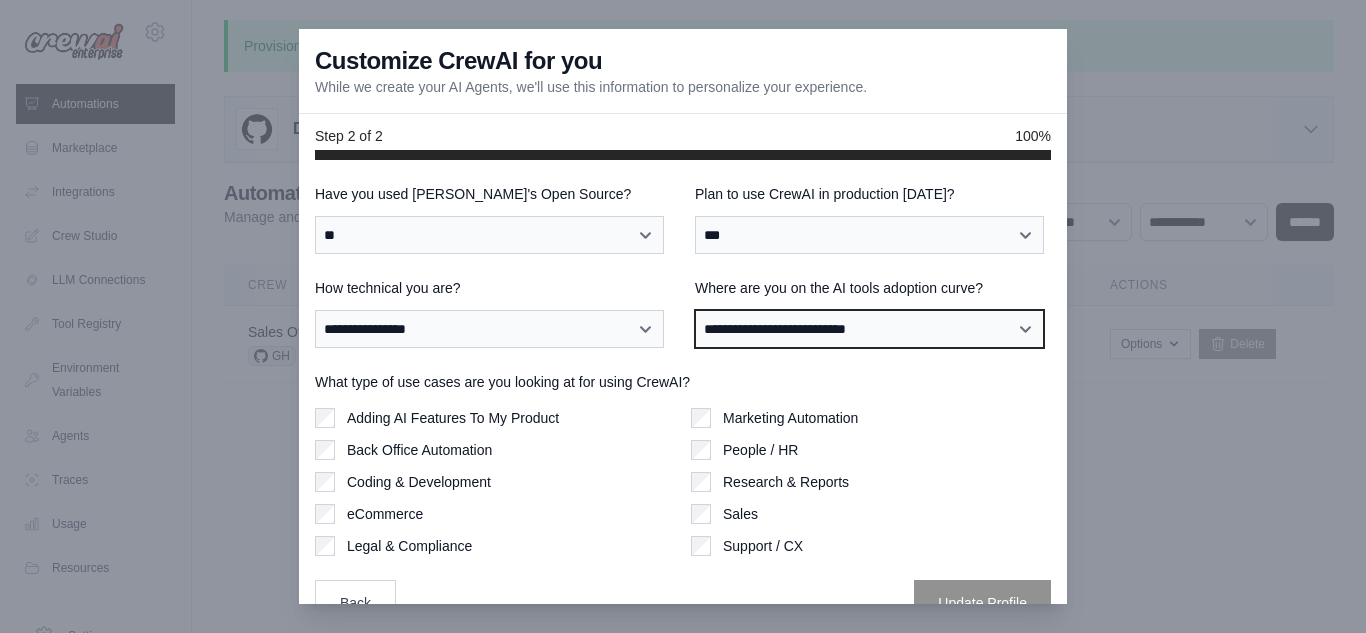 click on "**********" at bounding box center (869, 329) 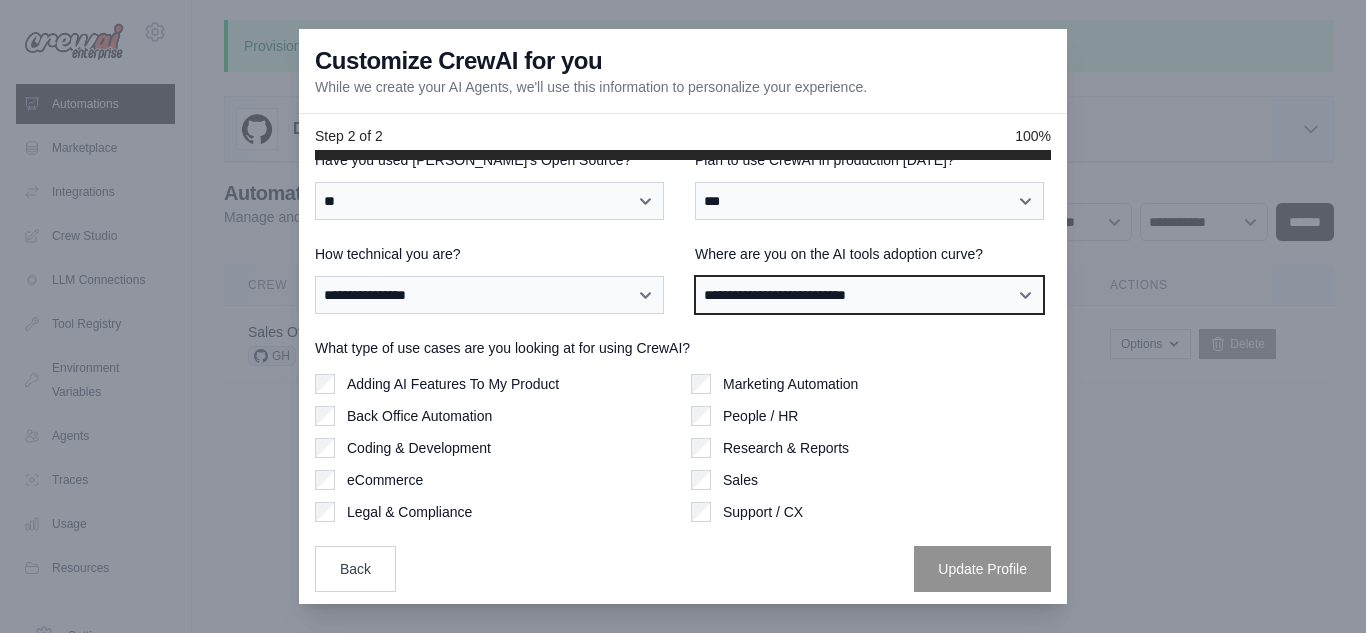 scroll, scrollTop: 38, scrollLeft: 0, axis: vertical 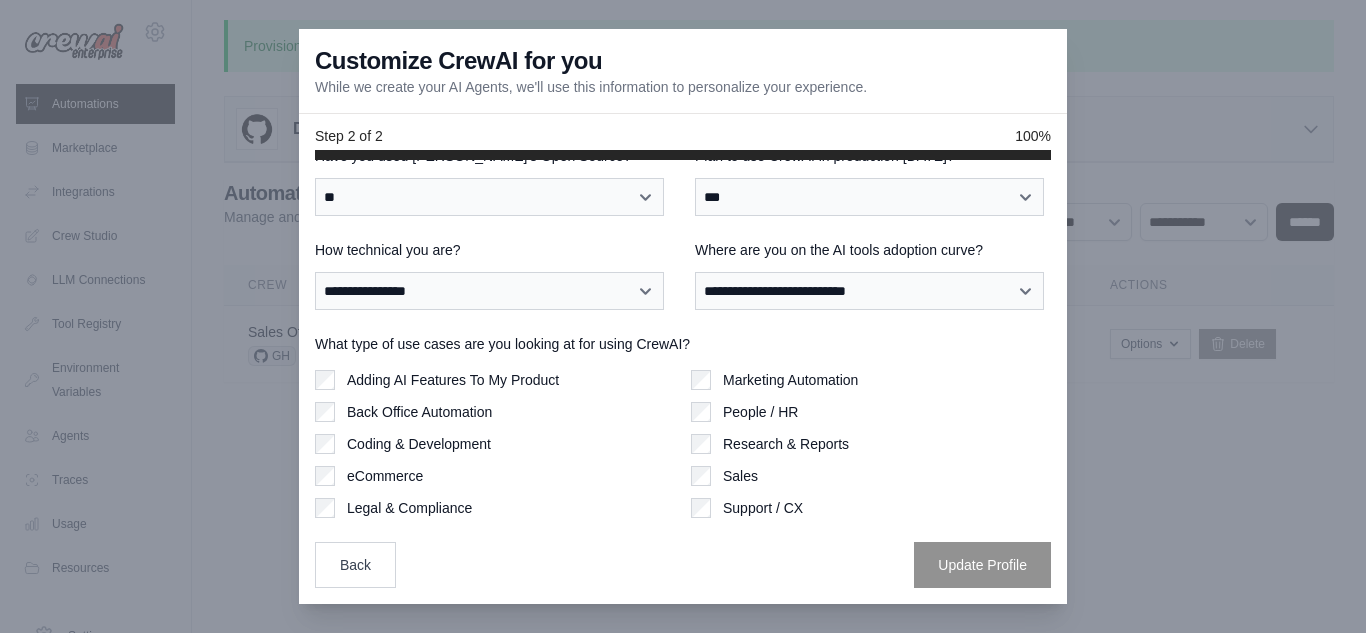 click on "Adding AI Features To My Product" at bounding box center (495, 380) 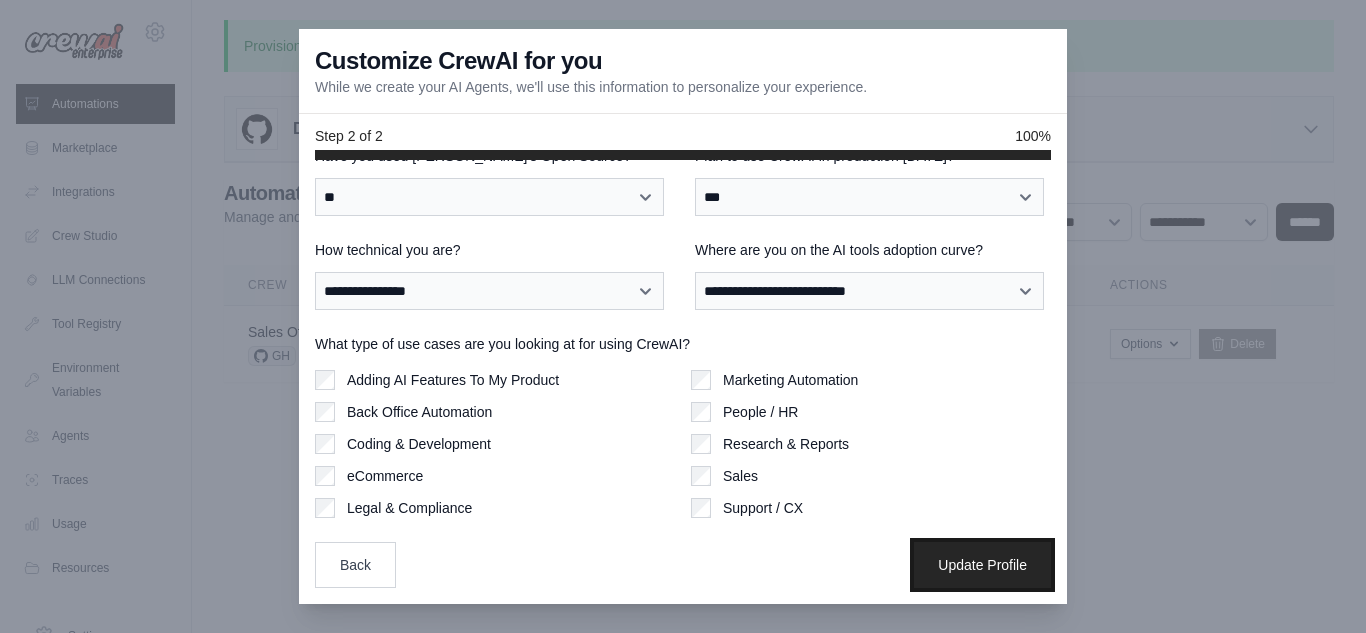 click on "Update Profile" at bounding box center (982, 565) 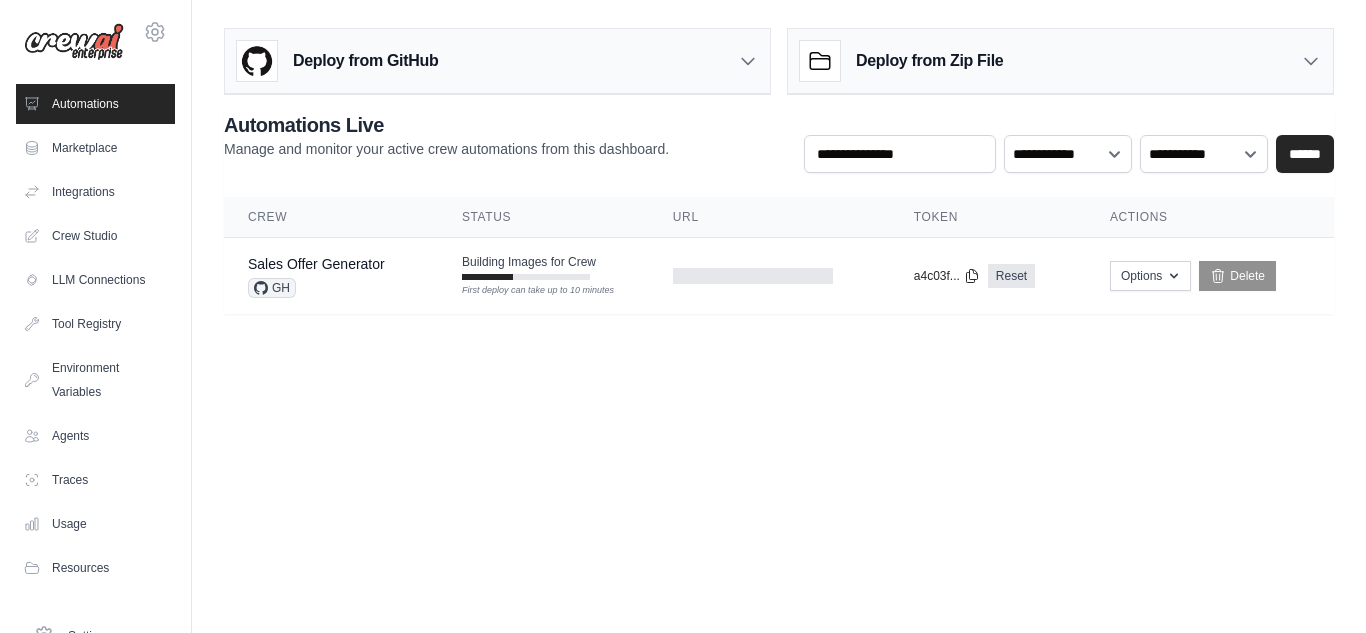scroll, scrollTop: 0, scrollLeft: 0, axis: both 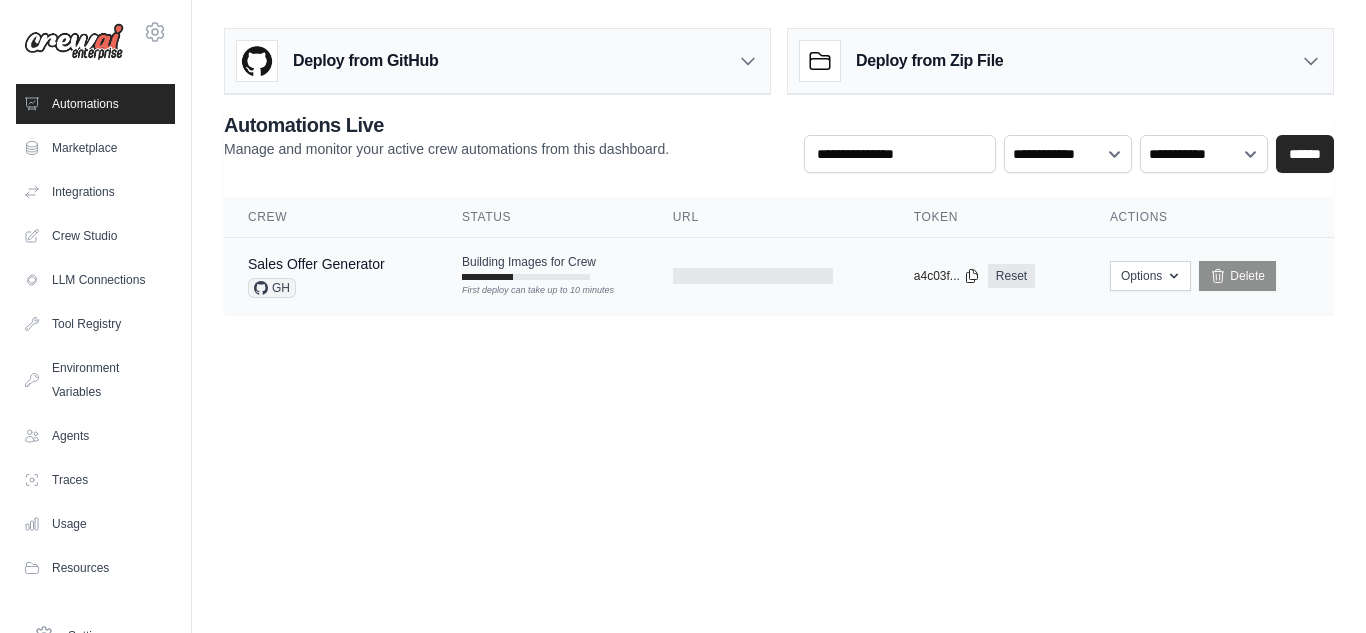 click on "Sales Offer Generator
GH" at bounding box center [331, 276] 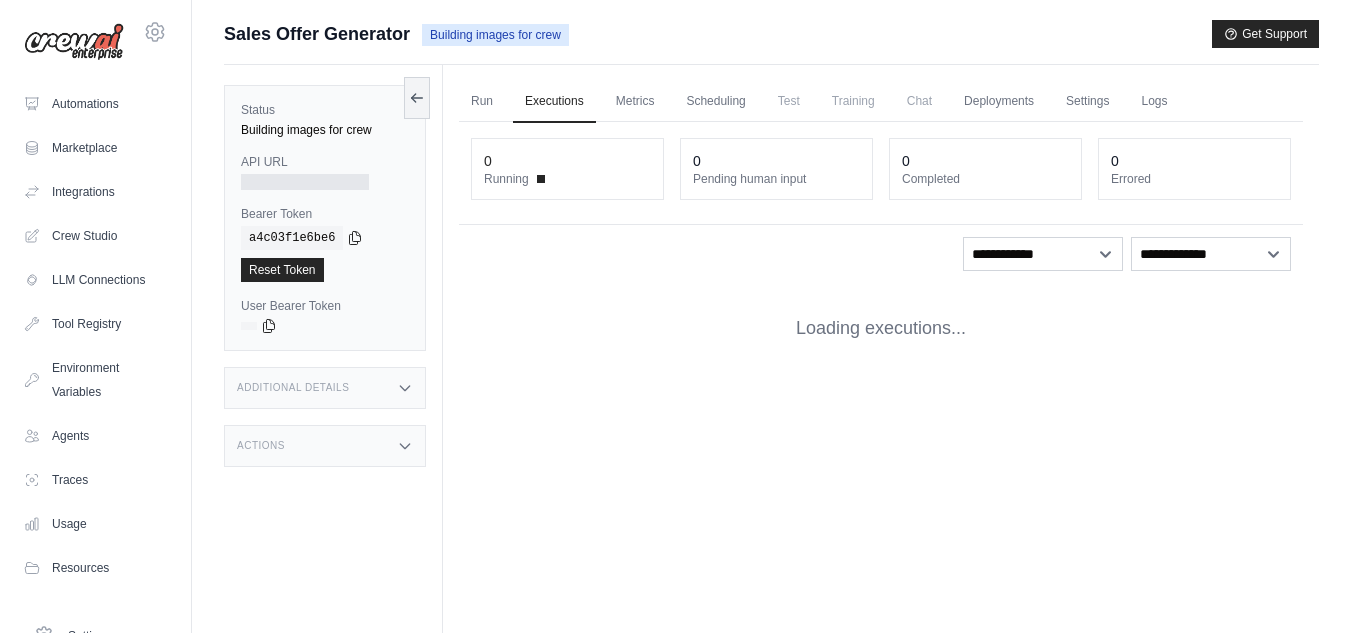 scroll, scrollTop: 0, scrollLeft: 0, axis: both 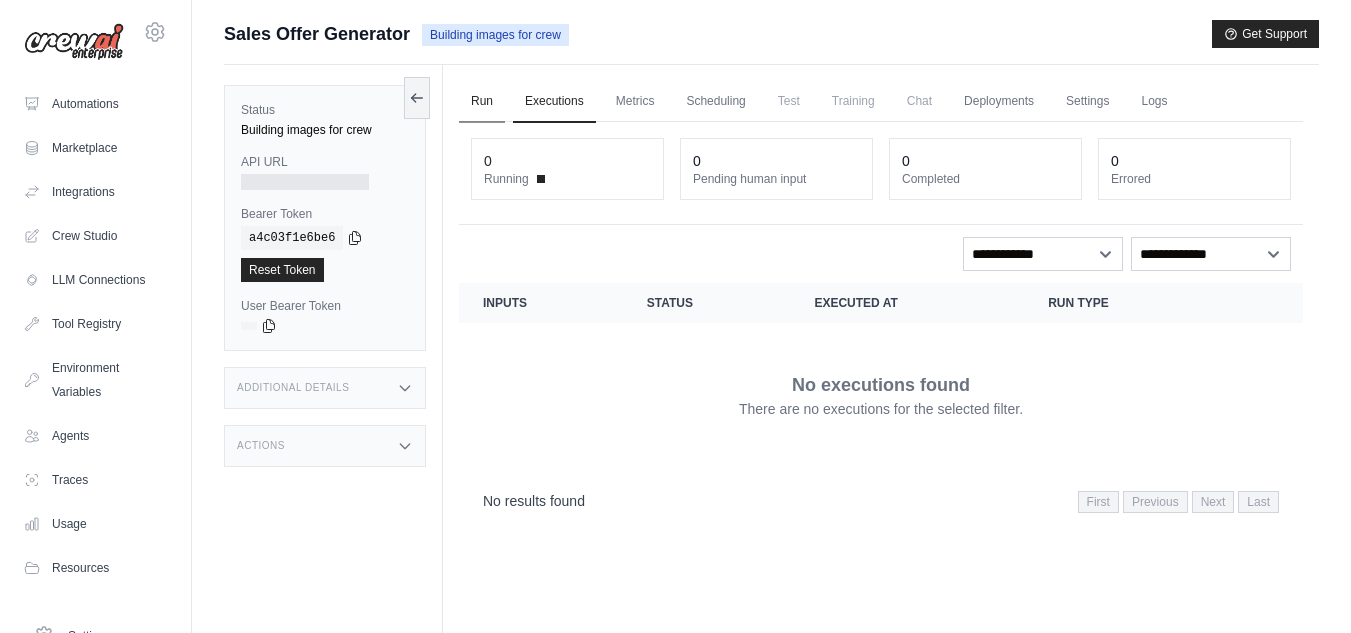click on "Run" at bounding box center [482, 102] 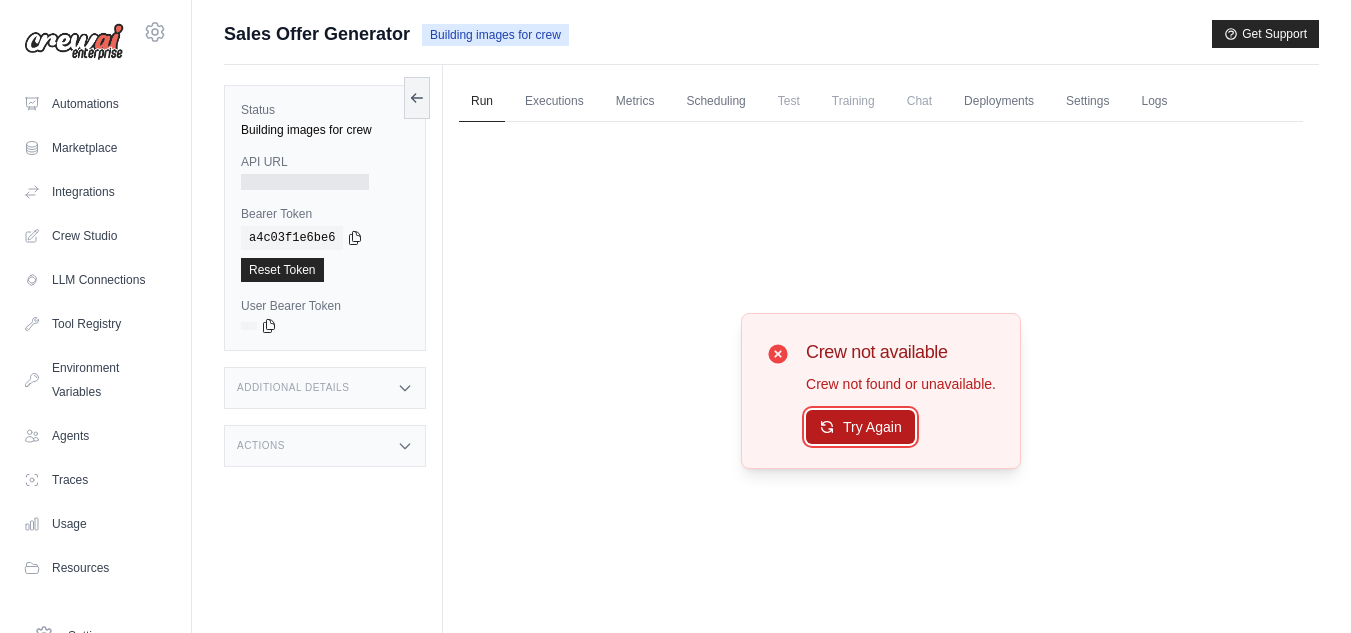click on "Try Again" at bounding box center [860, 427] 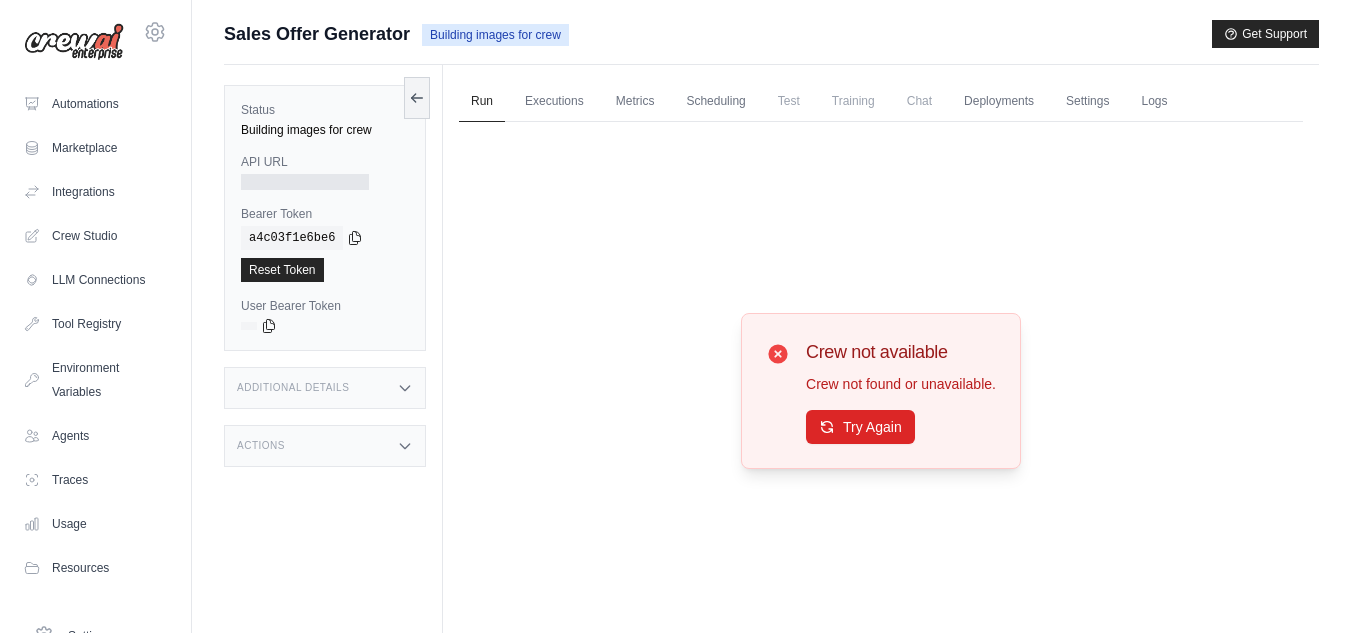 click on "Run
Executions
Metrics
Scheduling
Test
Training
Chat
Deployments
Settings
Logs
0
Running
0
Pending human input
0" at bounding box center (881, 381) 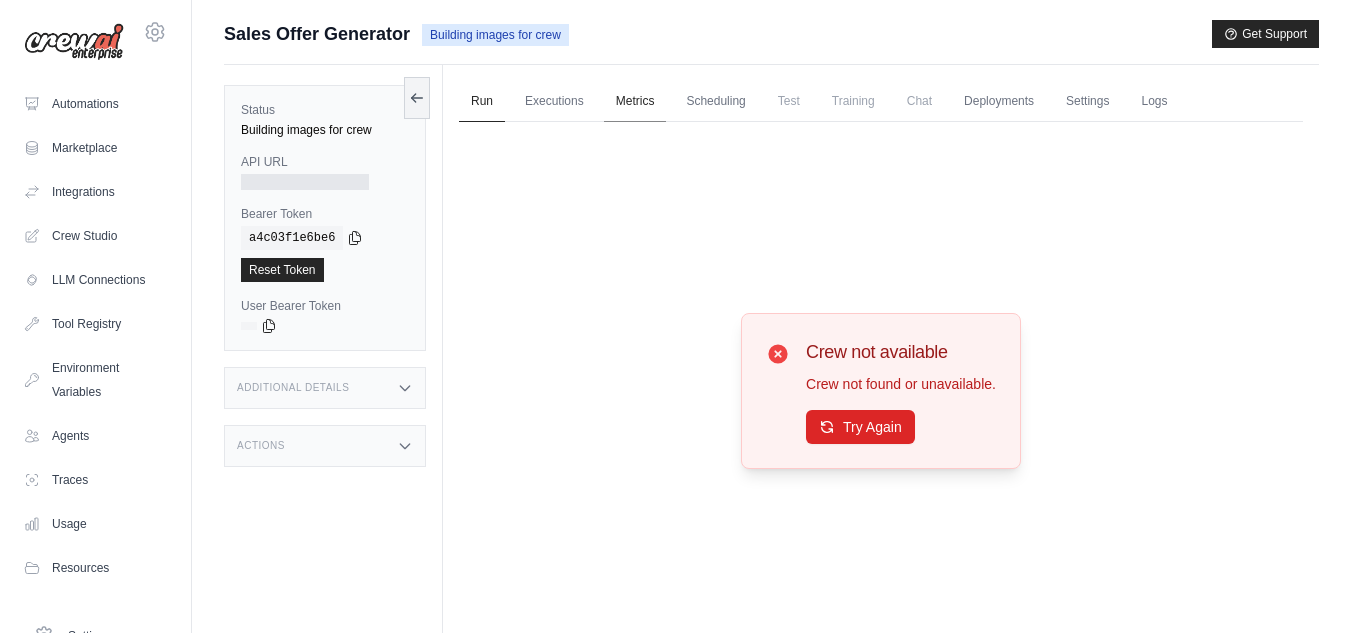 click on "Metrics" at bounding box center (635, 102) 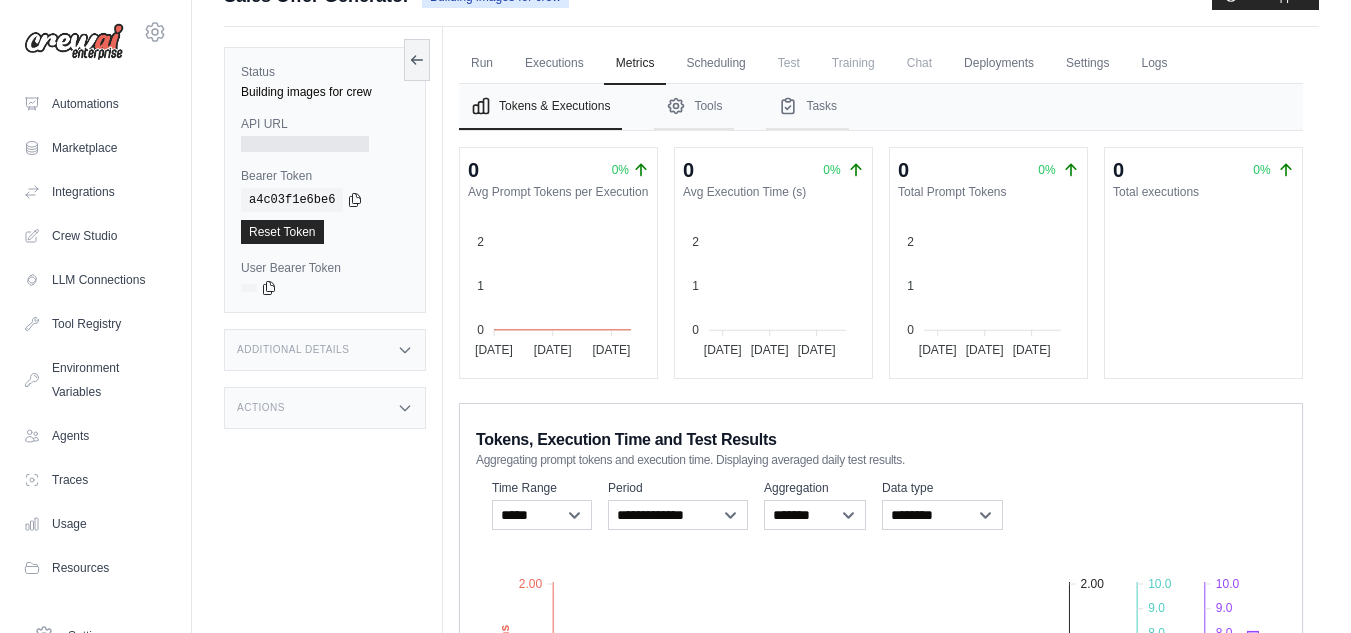scroll, scrollTop: 31, scrollLeft: 0, axis: vertical 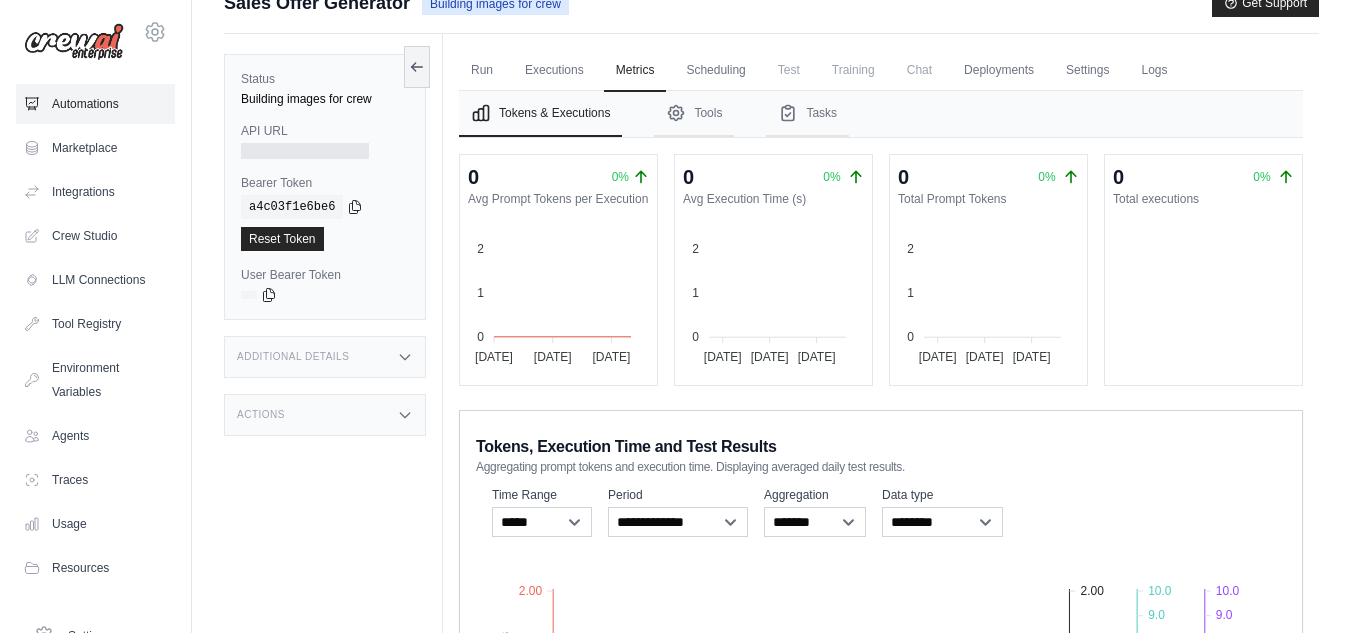 click on "Automations" at bounding box center [95, 104] 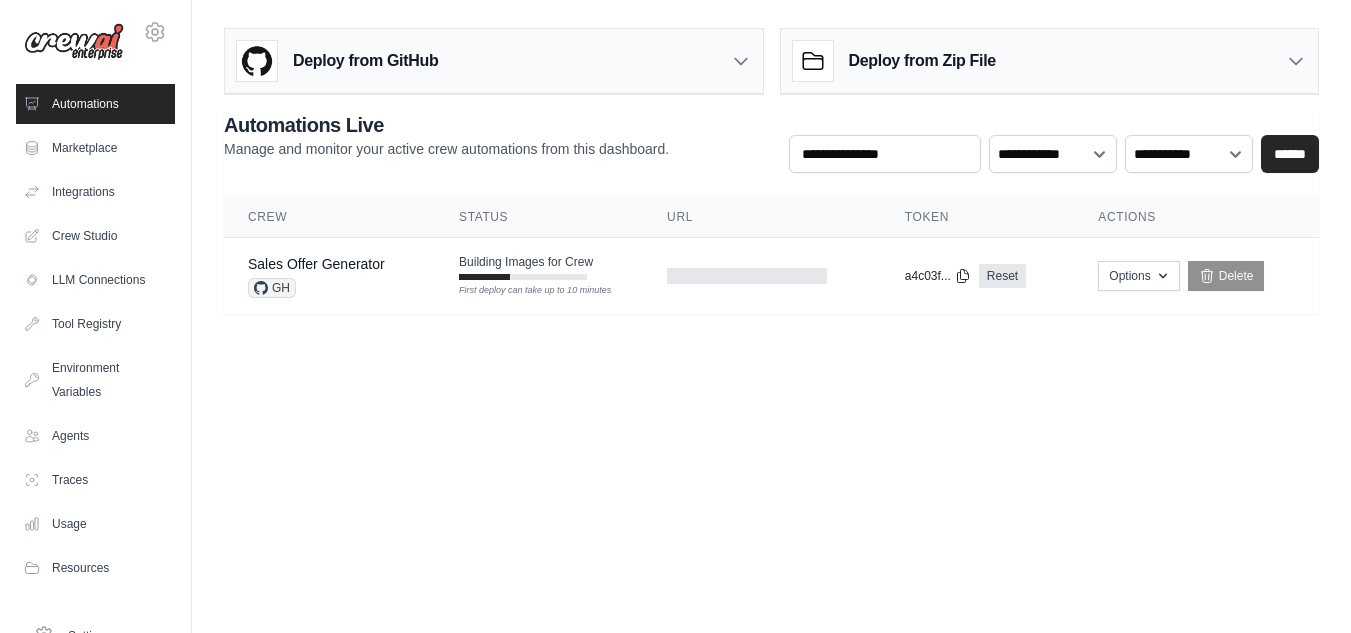 scroll, scrollTop: 0, scrollLeft: 0, axis: both 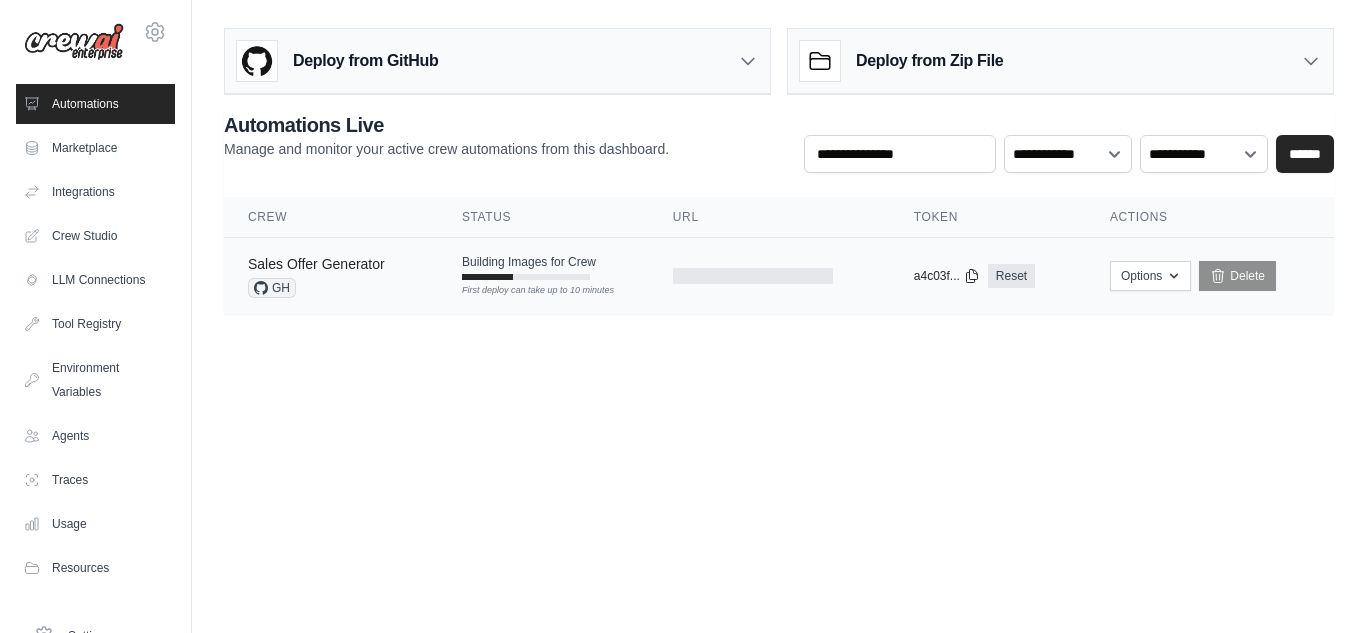 click on "Sales Offer Generator" at bounding box center [316, 264] 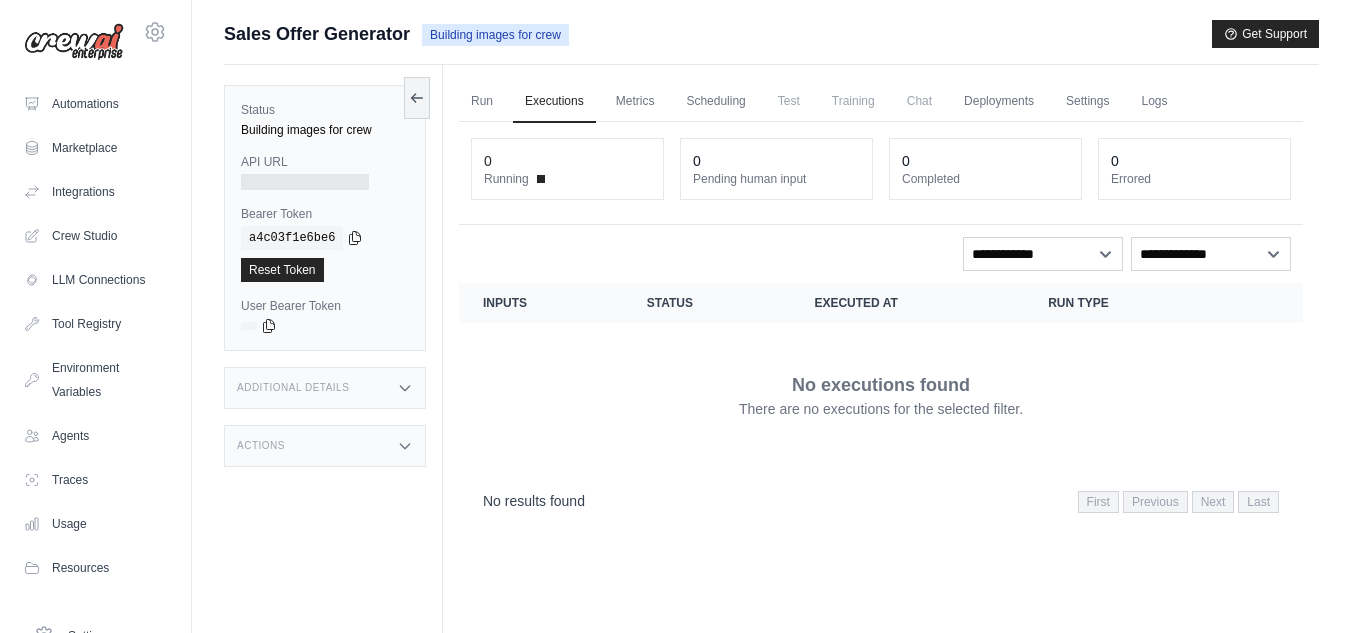 click on "Additional Details" at bounding box center [325, 388] 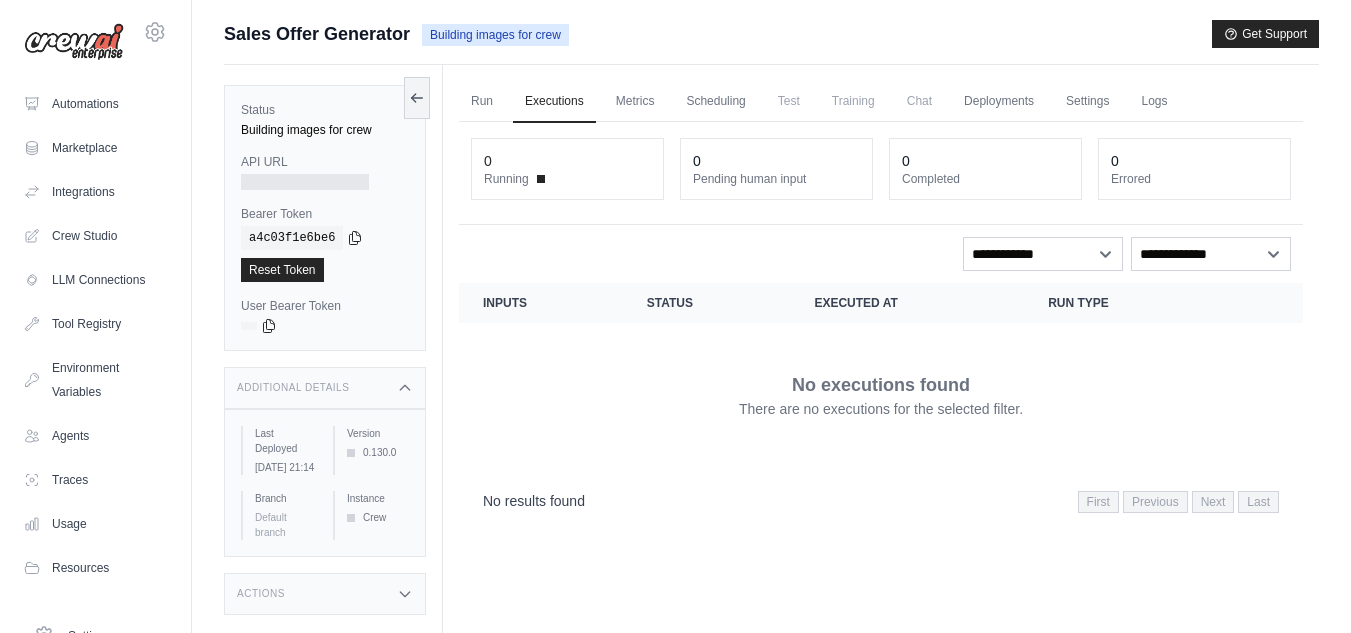 click on "Additional Details" at bounding box center (325, 388) 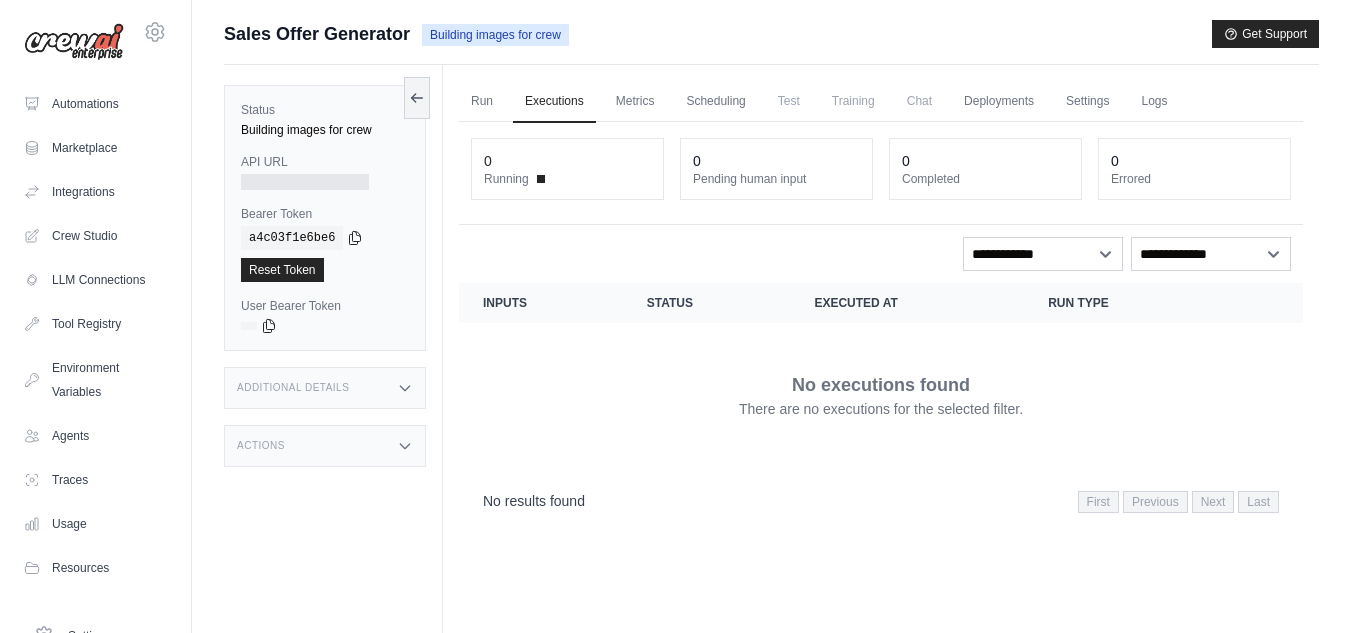 click on "Status" at bounding box center [707, 303] 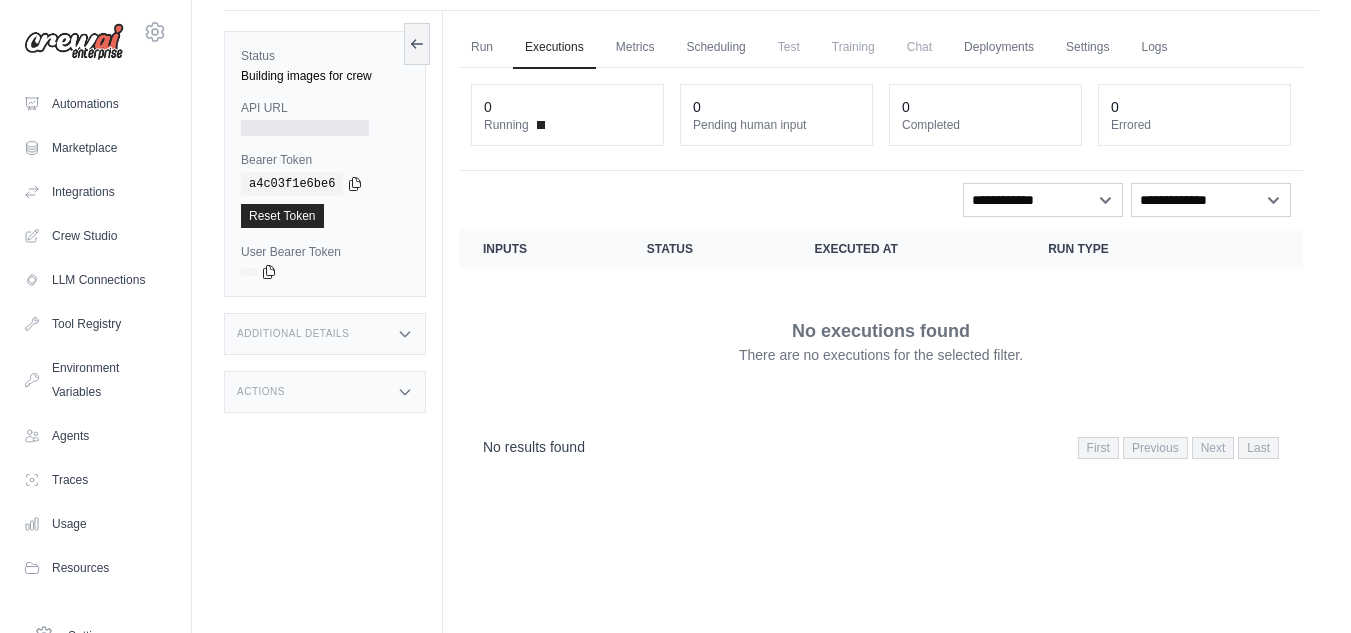 scroll, scrollTop: 85, scrollLeft: 0, axis: vertical 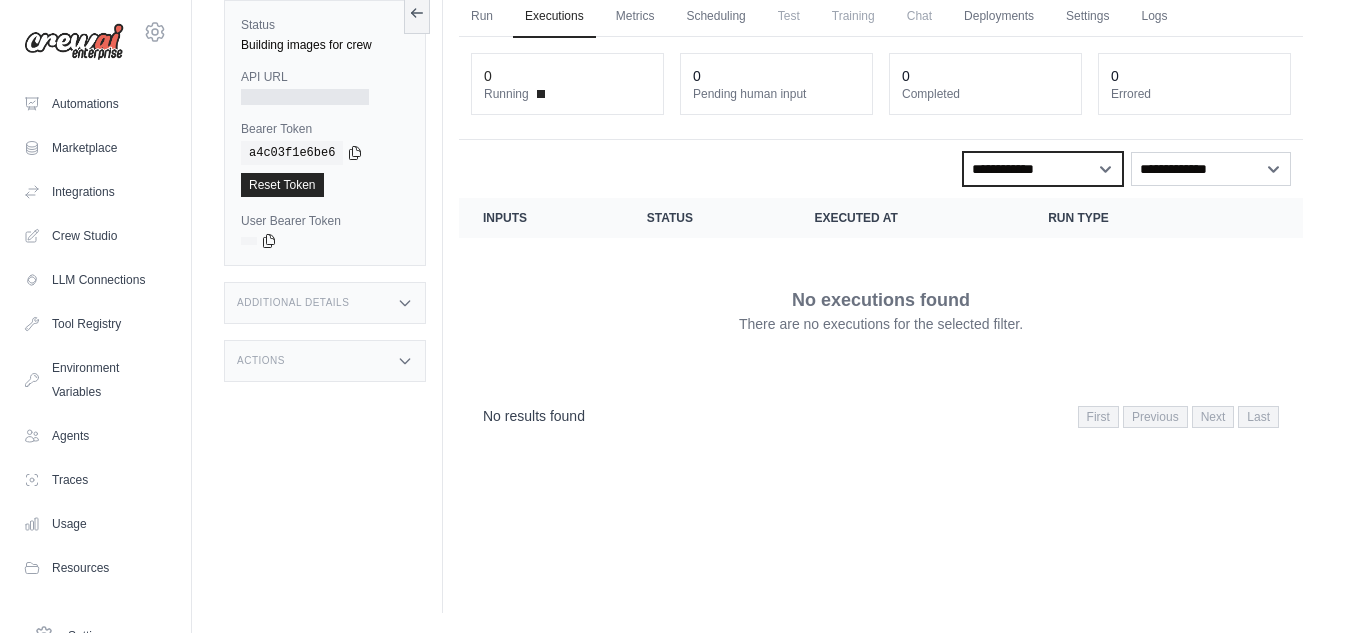 click on "**********" at bounding box center [1043, 169] 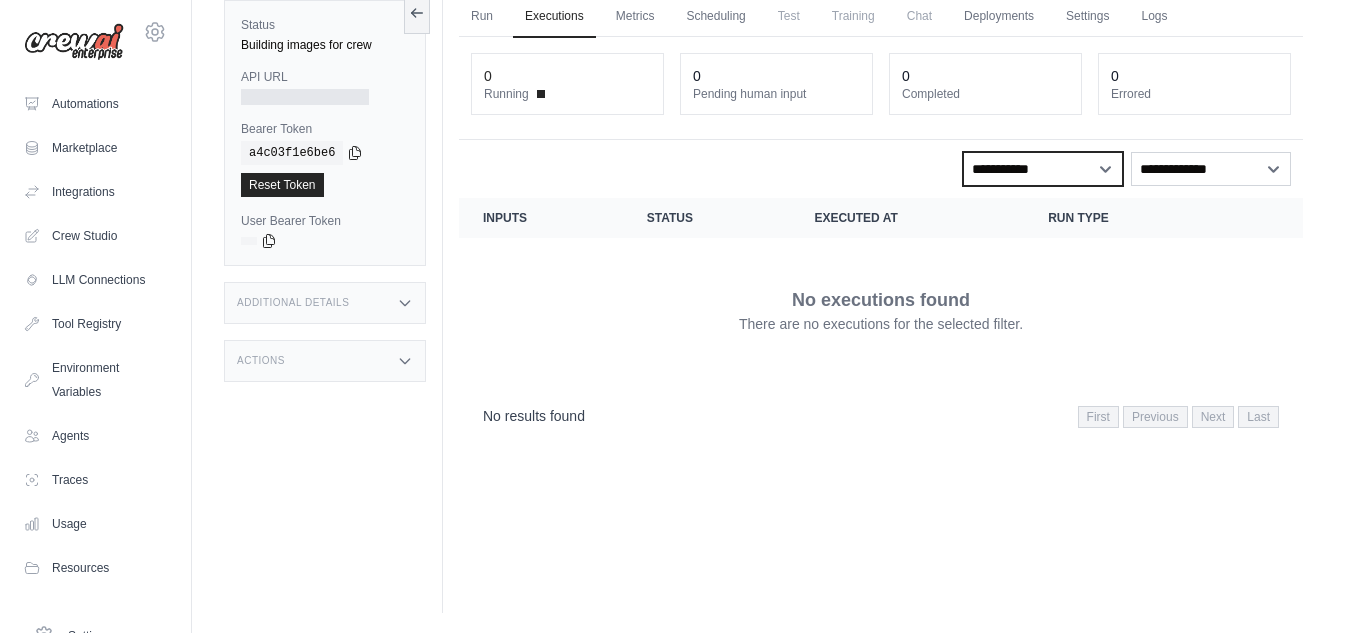 click on "**********" at bounding box center (1043, 169) 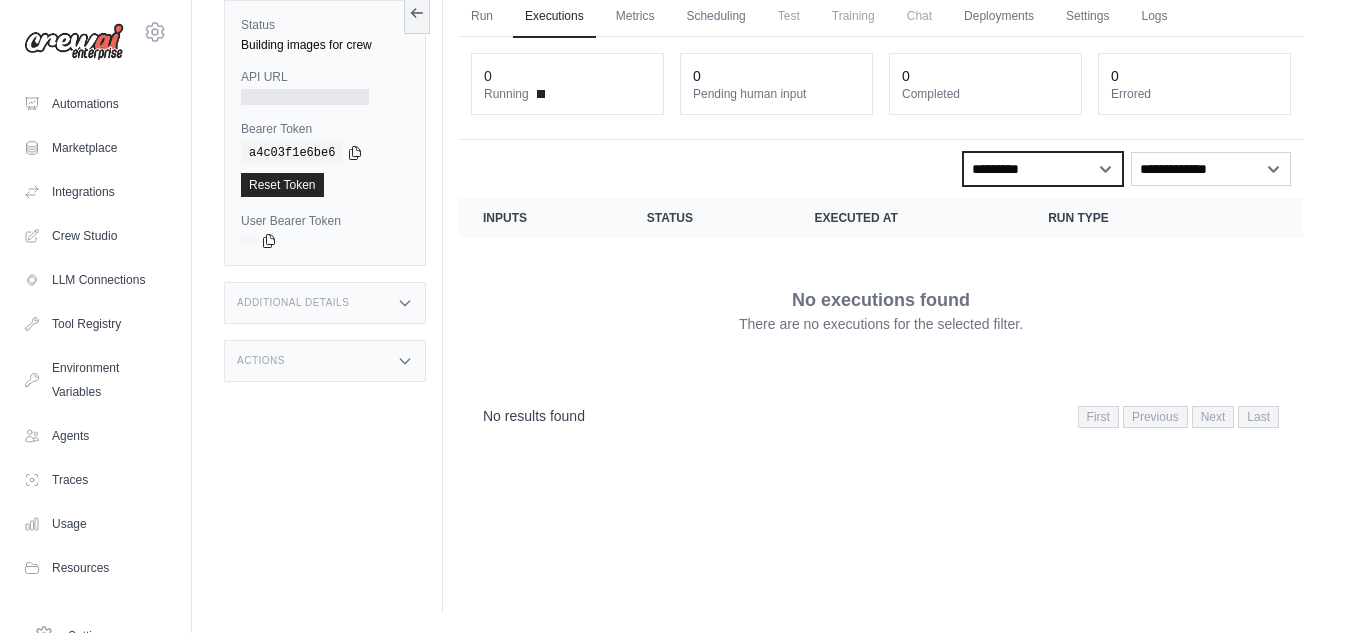 click on "**********" at bounding box center [1043, 169] 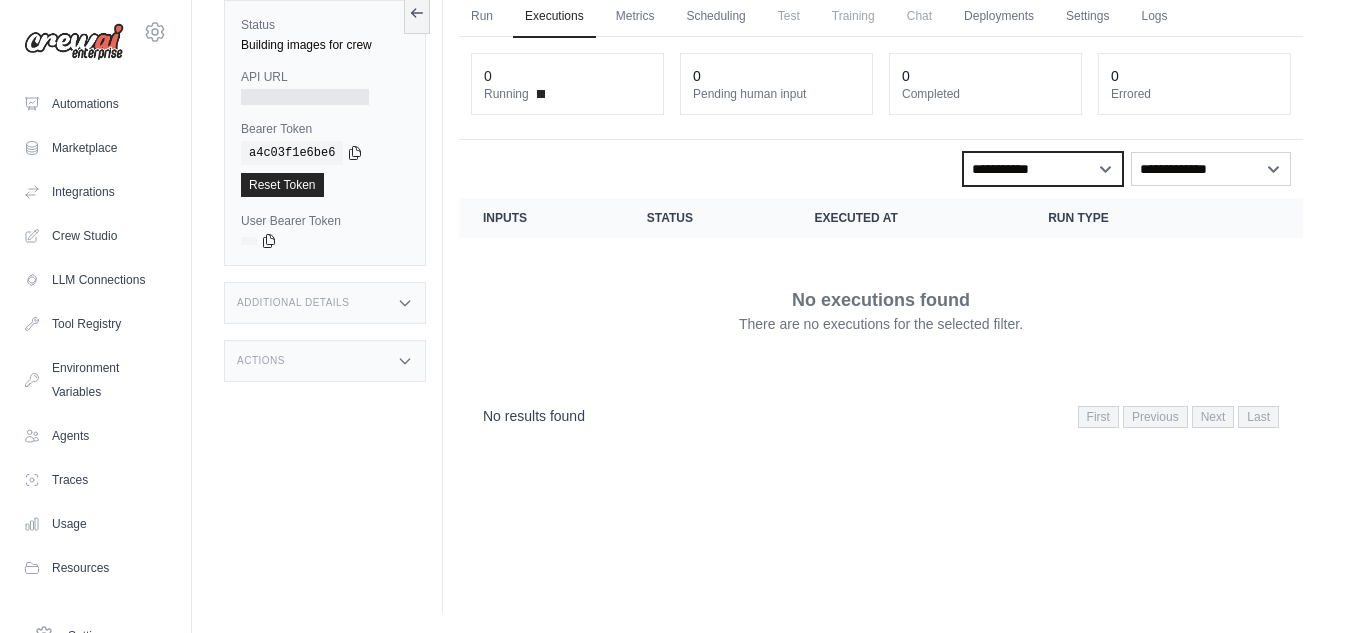 click on "**********" at bounding box center [1043, 169] 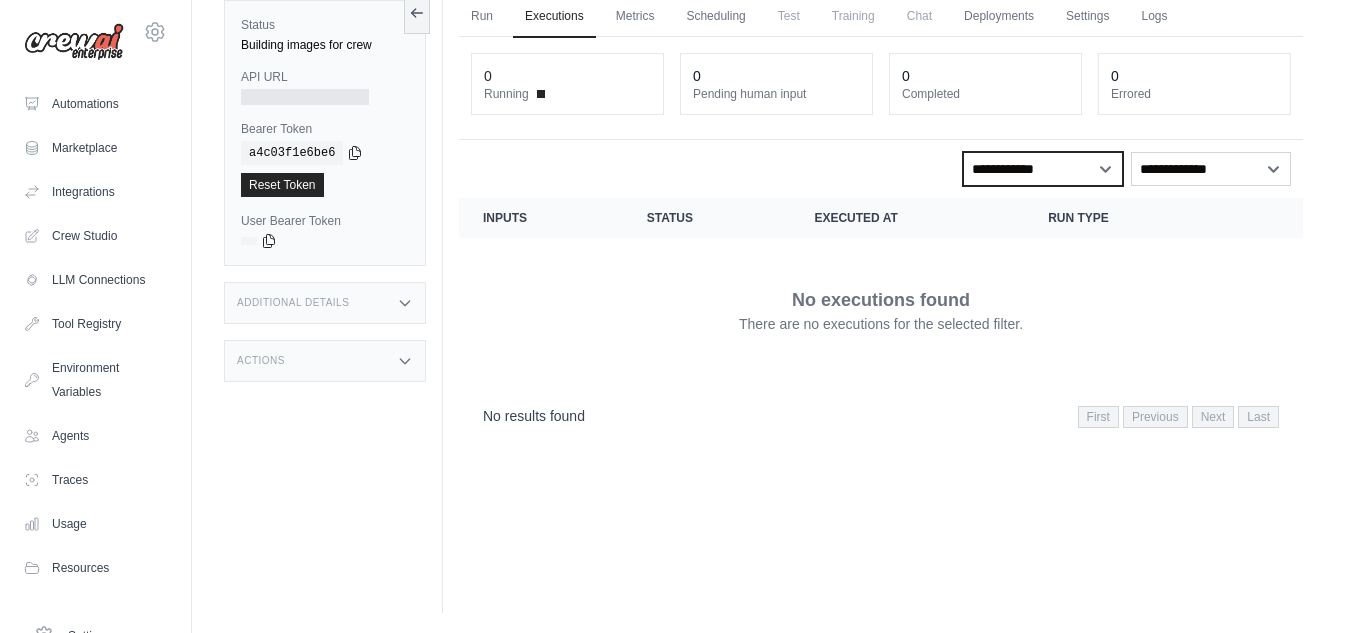 click on "**********" at bounding box center (1043, 169) 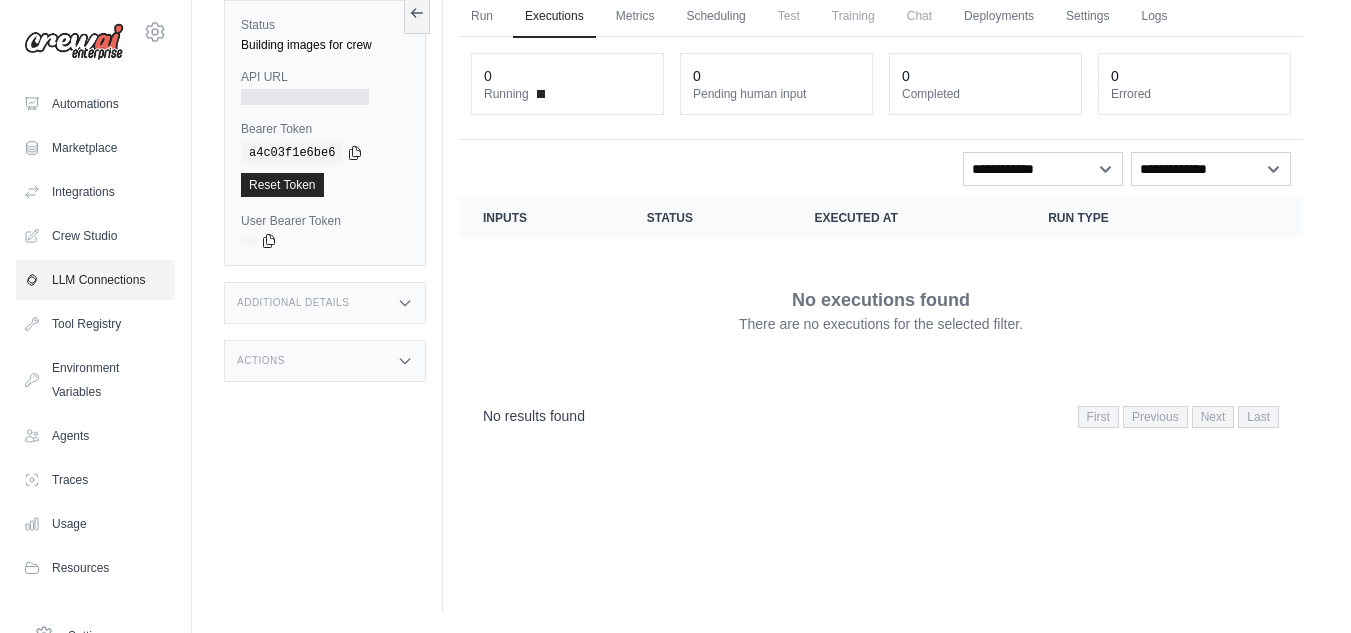 click on "LLM Connections" at bounding box center [95, 280] 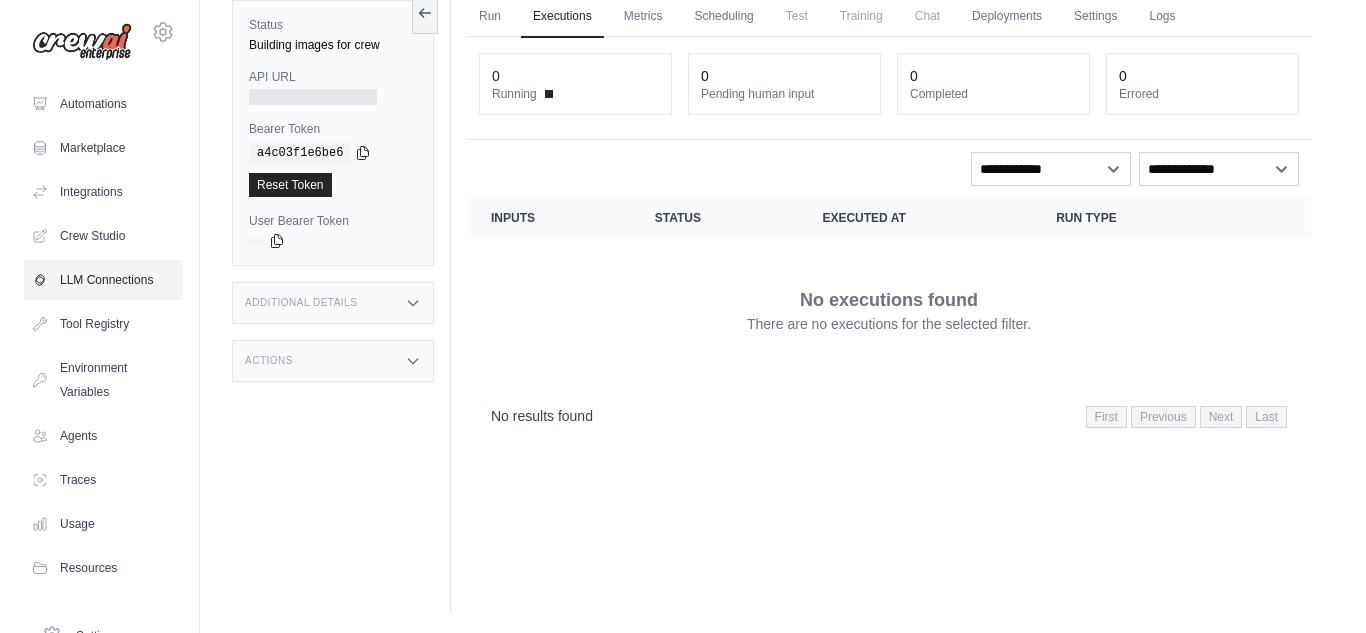 scroll, scrollTop: 0, scrollLeft: 0, axis: both 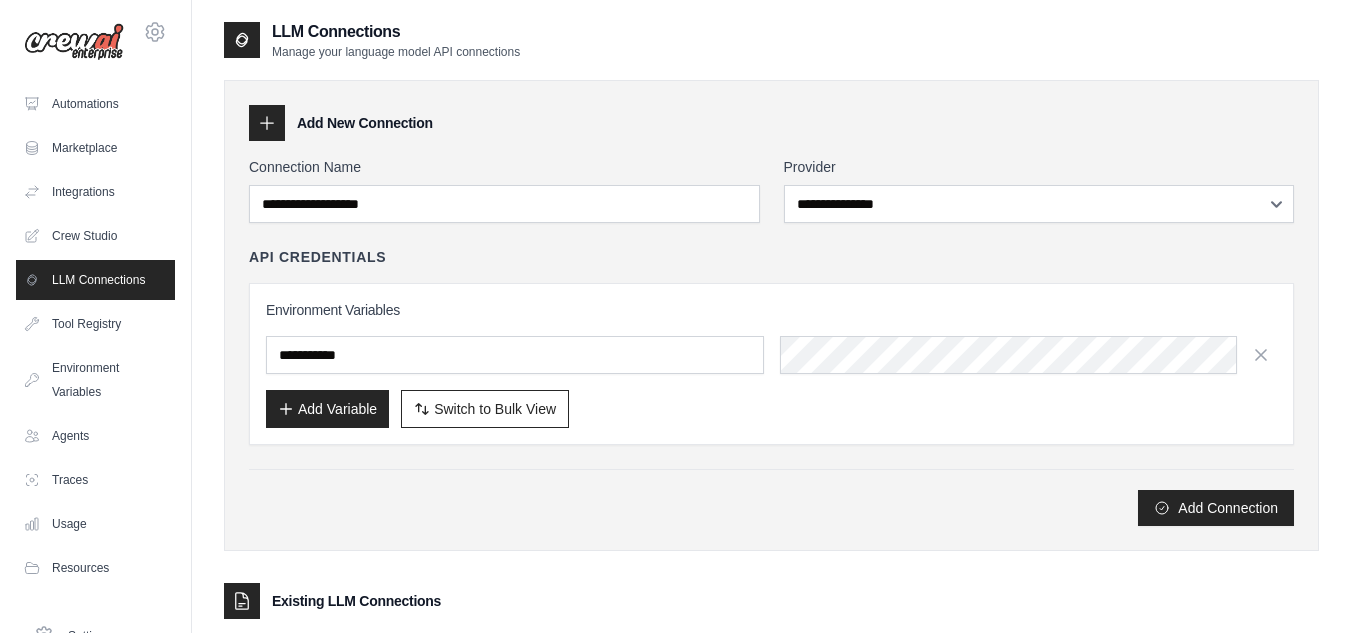 click 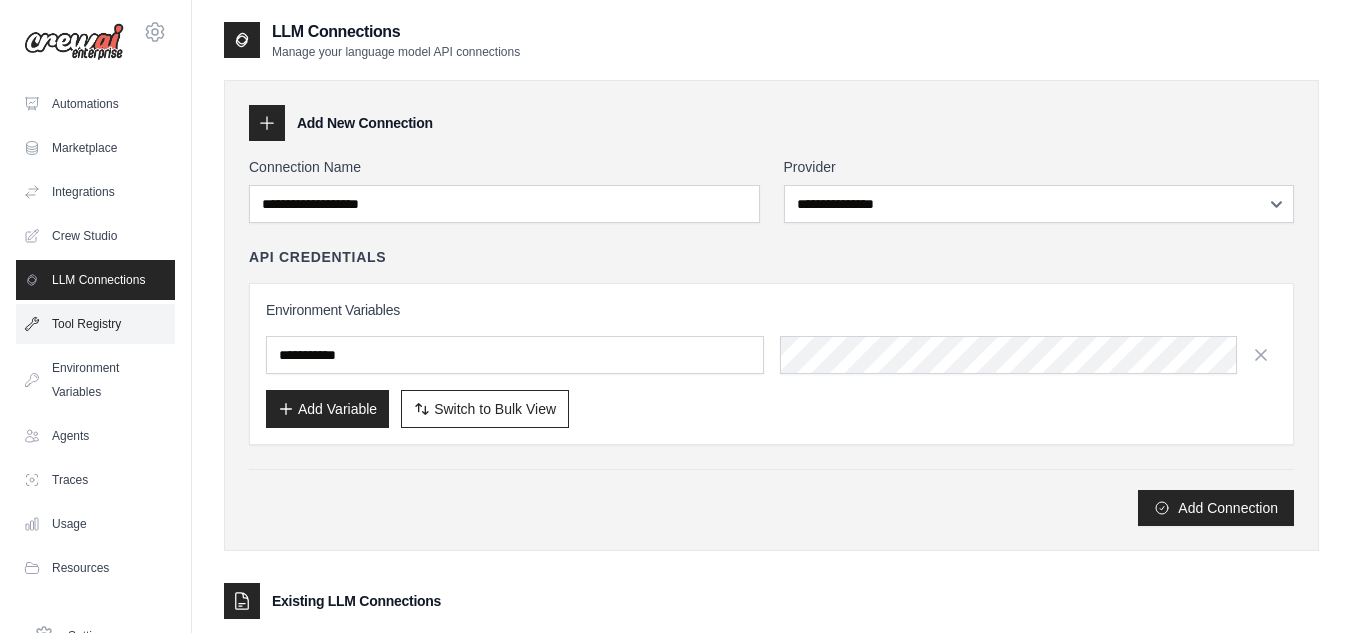 click on "Tool Registry" at bounding box center (95, 324) 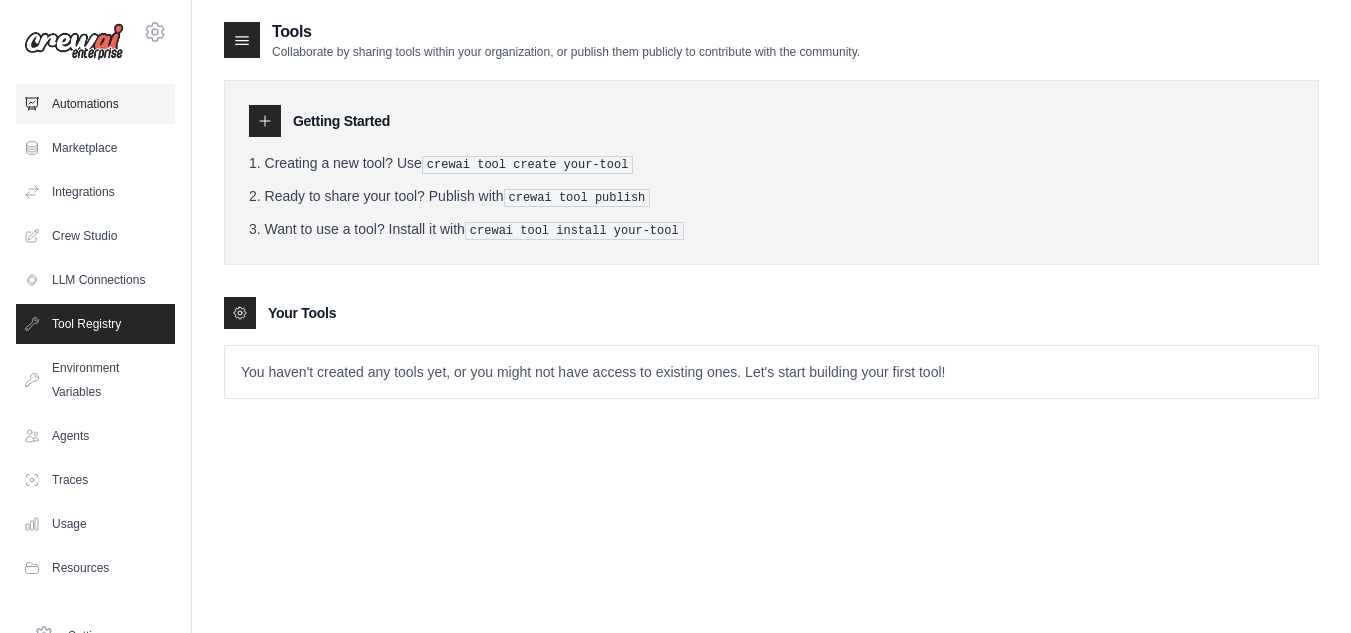 click on "Automations" at bounding box center (95, 104) 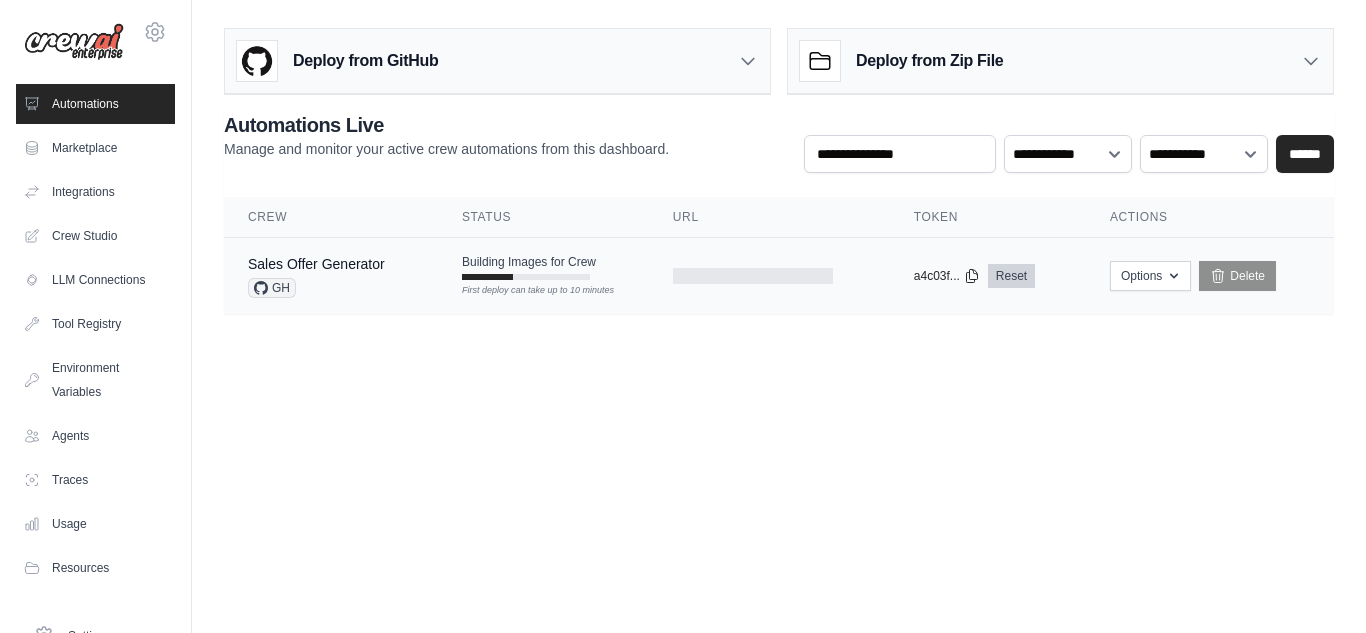 click on "Reset" at bounding box center [1011, 276] 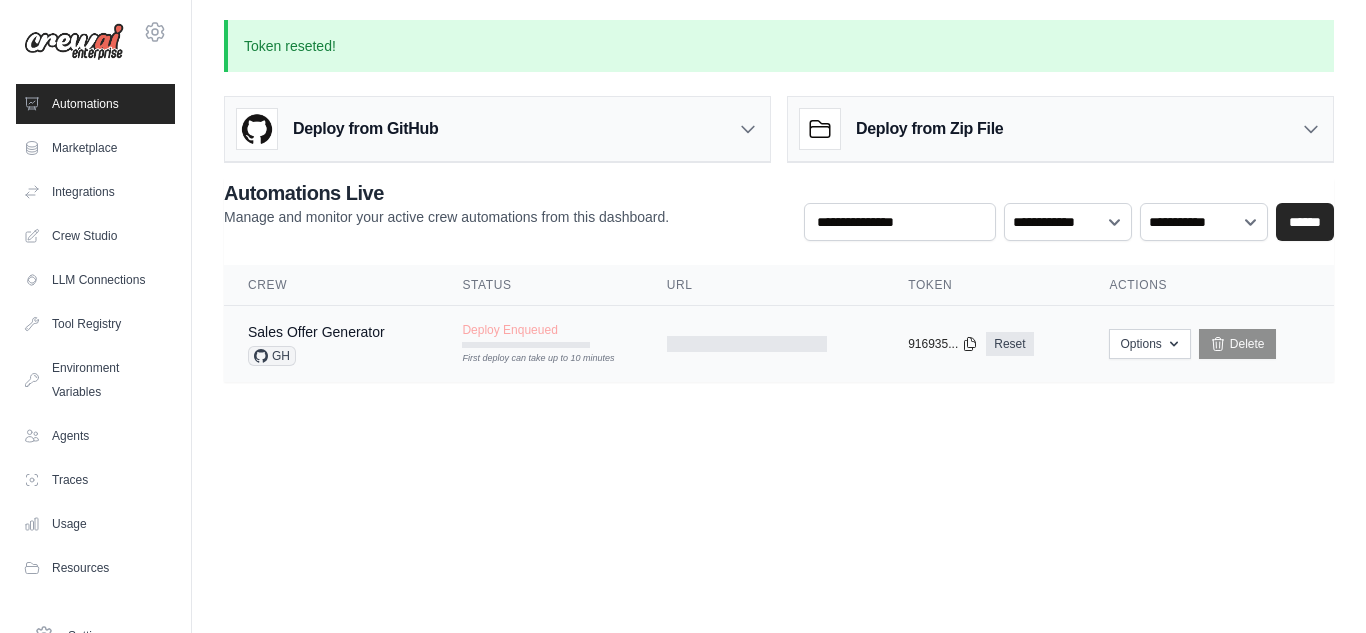 click on "GH" at bounding box center [316, 356] 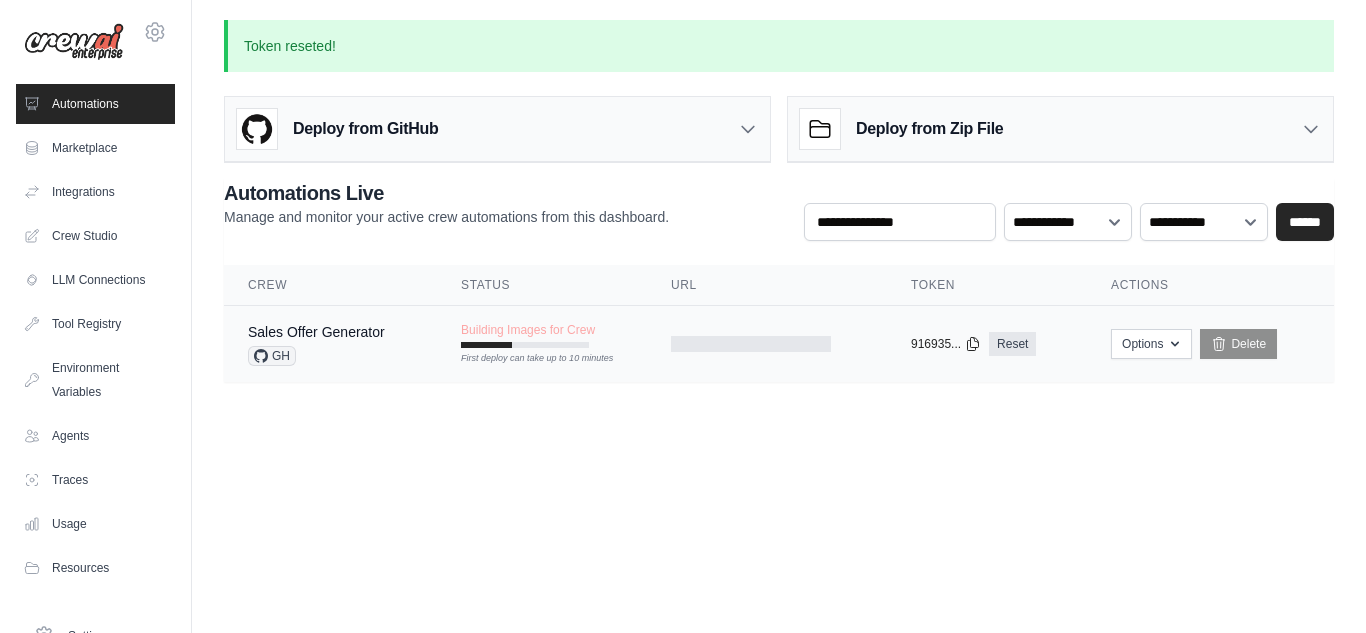click on "GH" at bounding box center [272, 356] 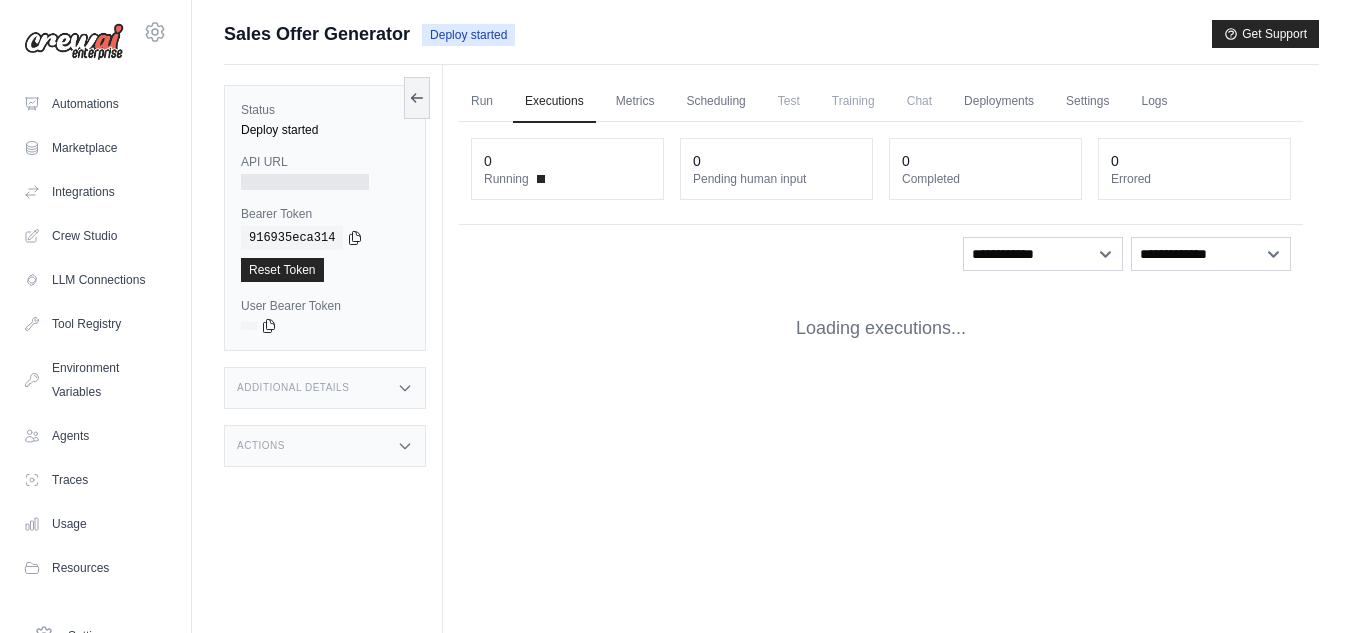 scroll, scrollTop: 0, scrollLeft: 0, axis: both 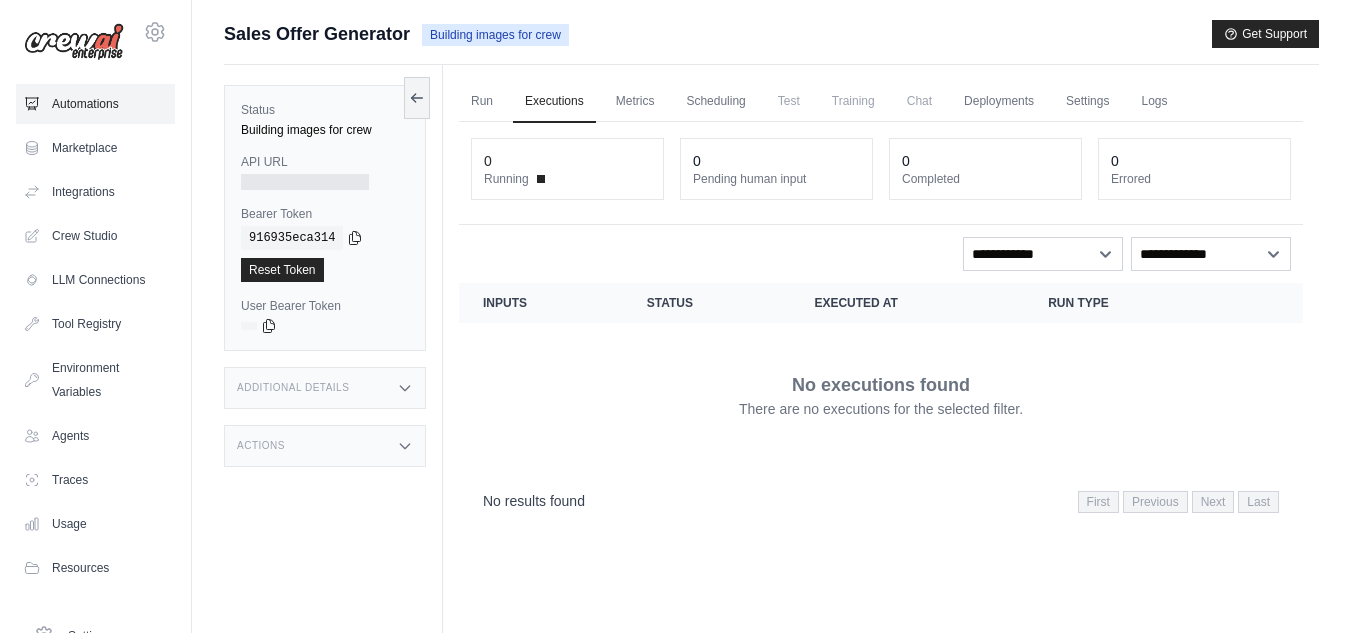 click on "Automations" at bounding box center (95, 104) 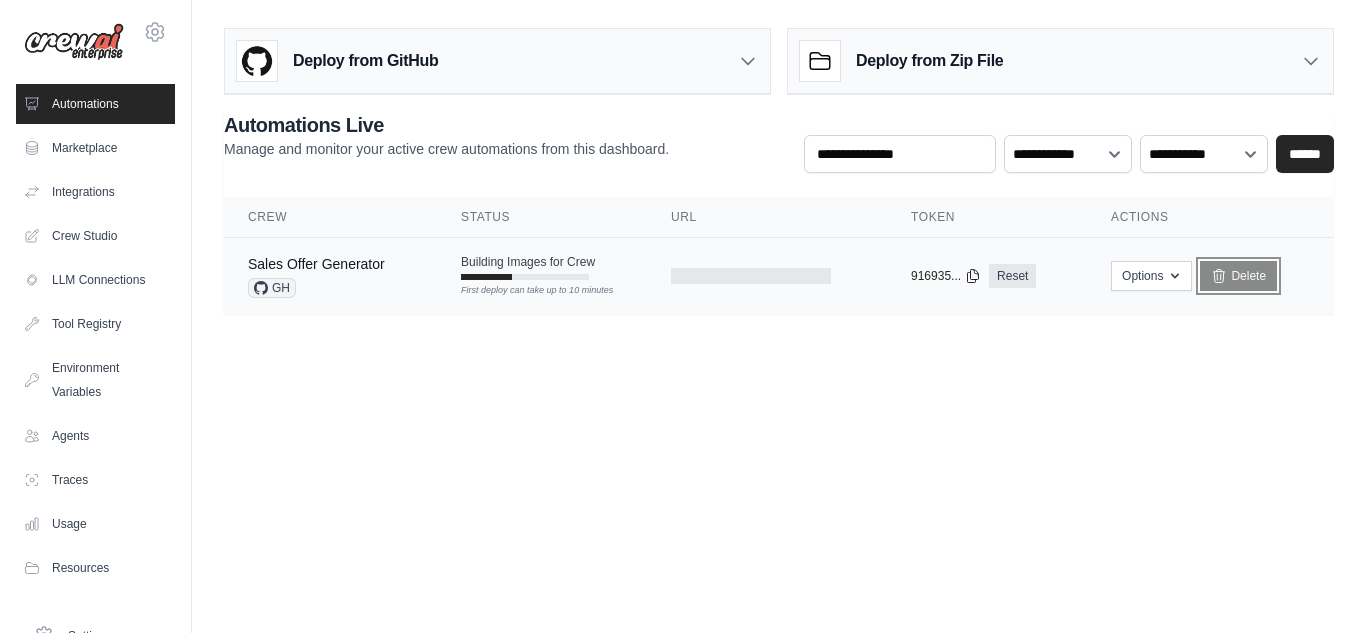click on "Delete" at bounding box center (1238, 276) 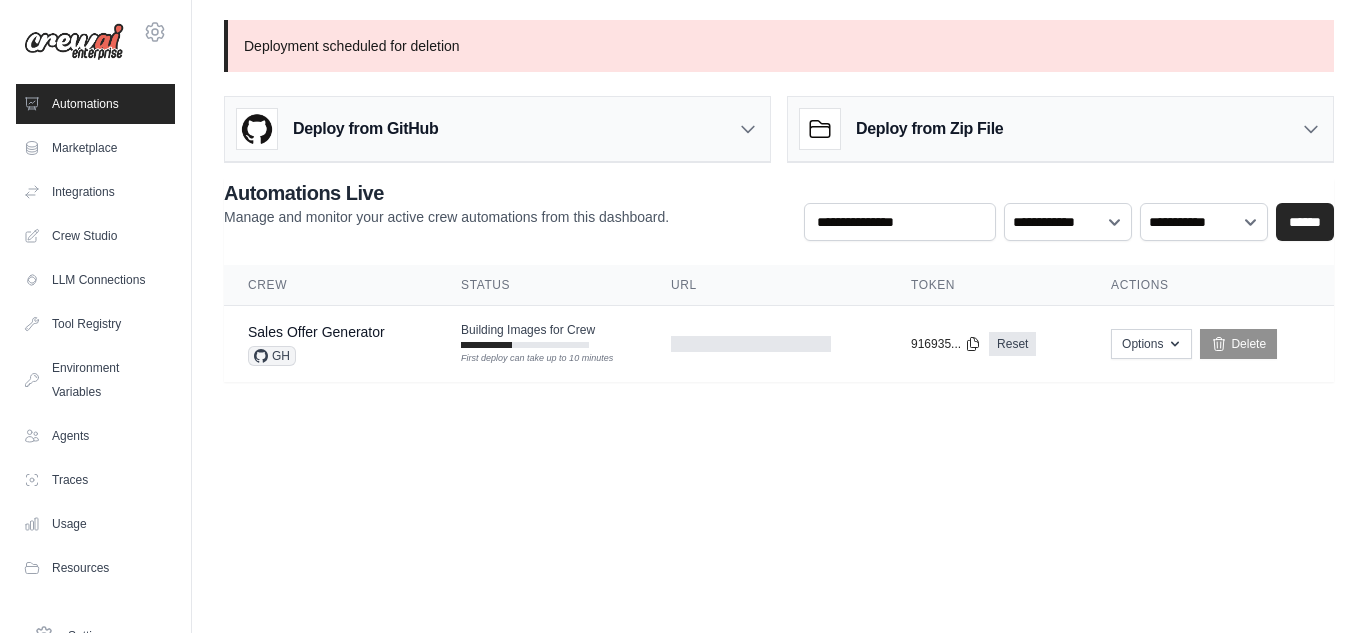 scroll, scrollTop: 0, scrollLeft: 0, axis: both 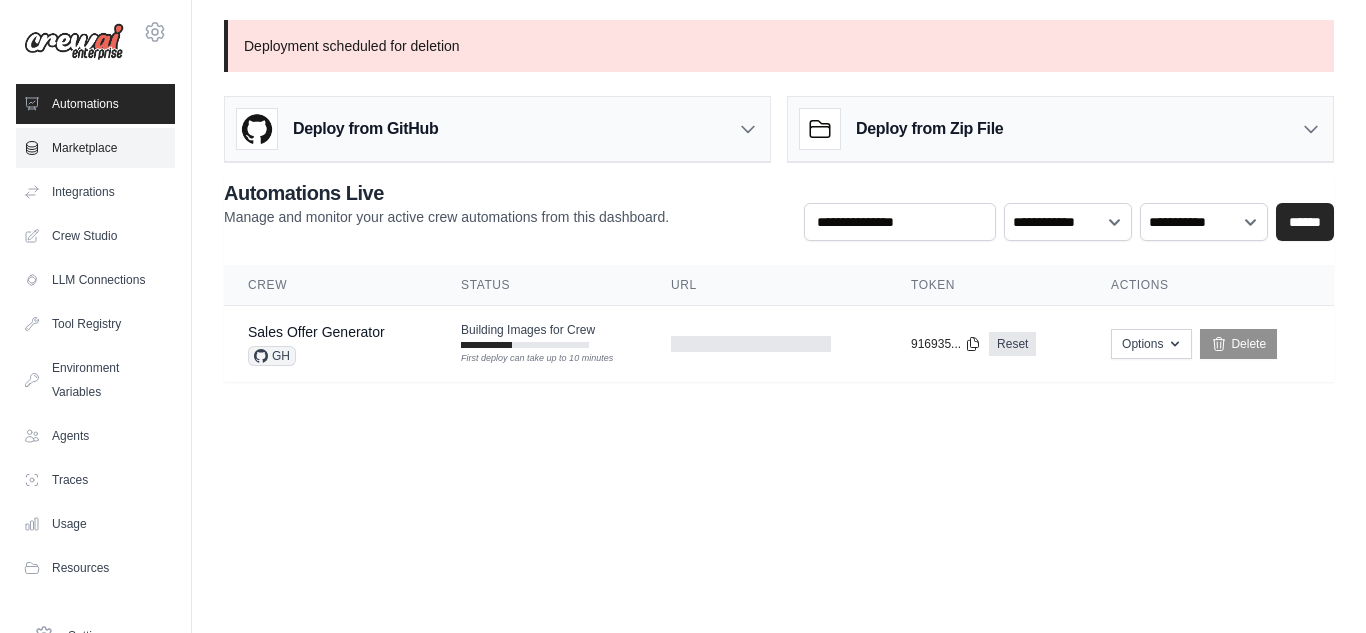 click on "Marketplace" at bounding box center (95, 148) 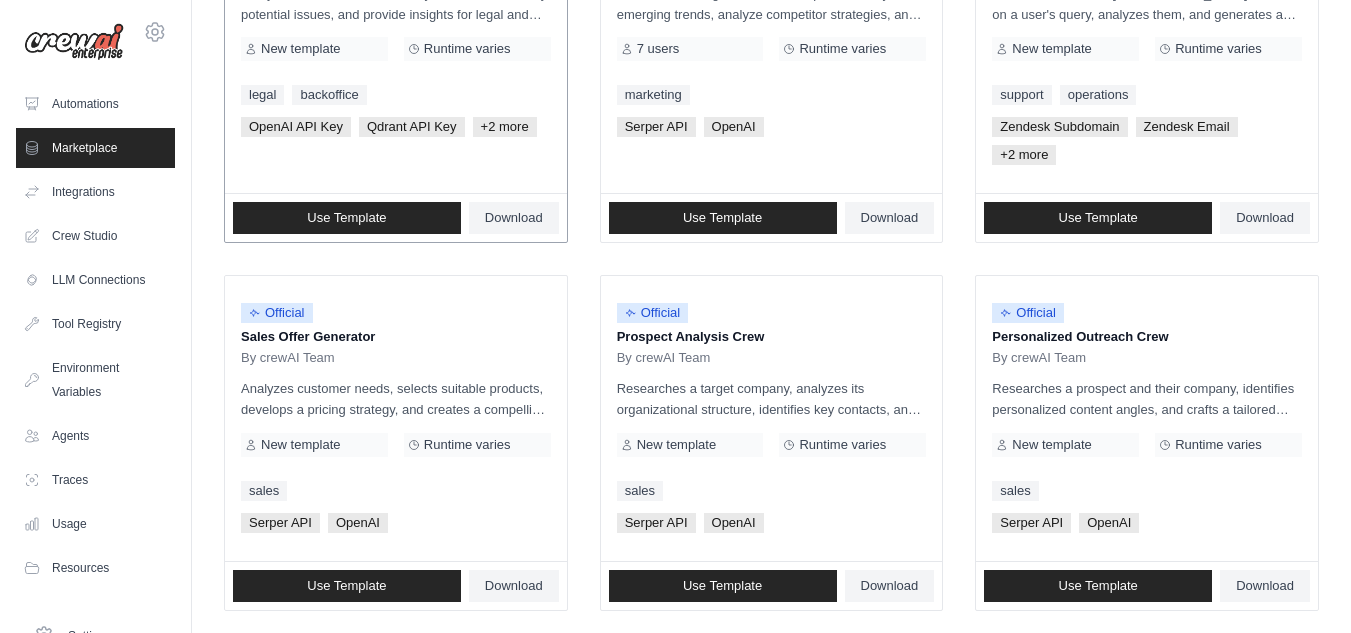 scroll, scrollTop: 392, scrollLeft: 0, axis: vertical 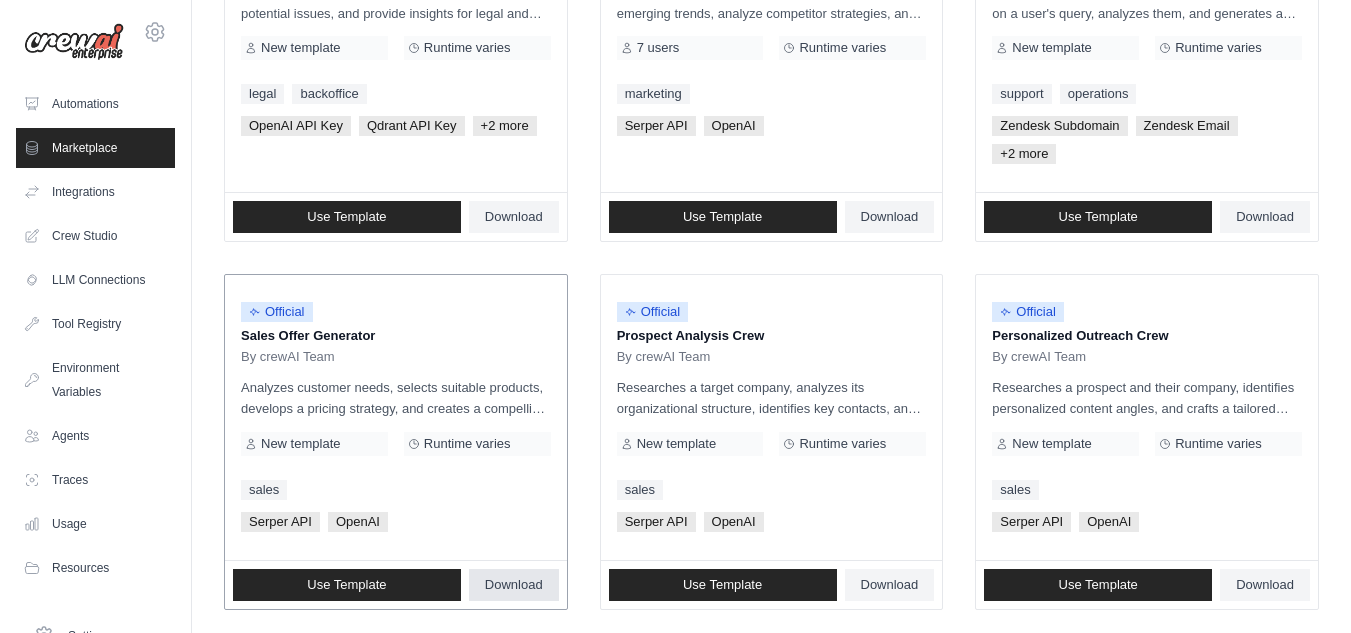 click on "Download" at bounding box center (514, 585) 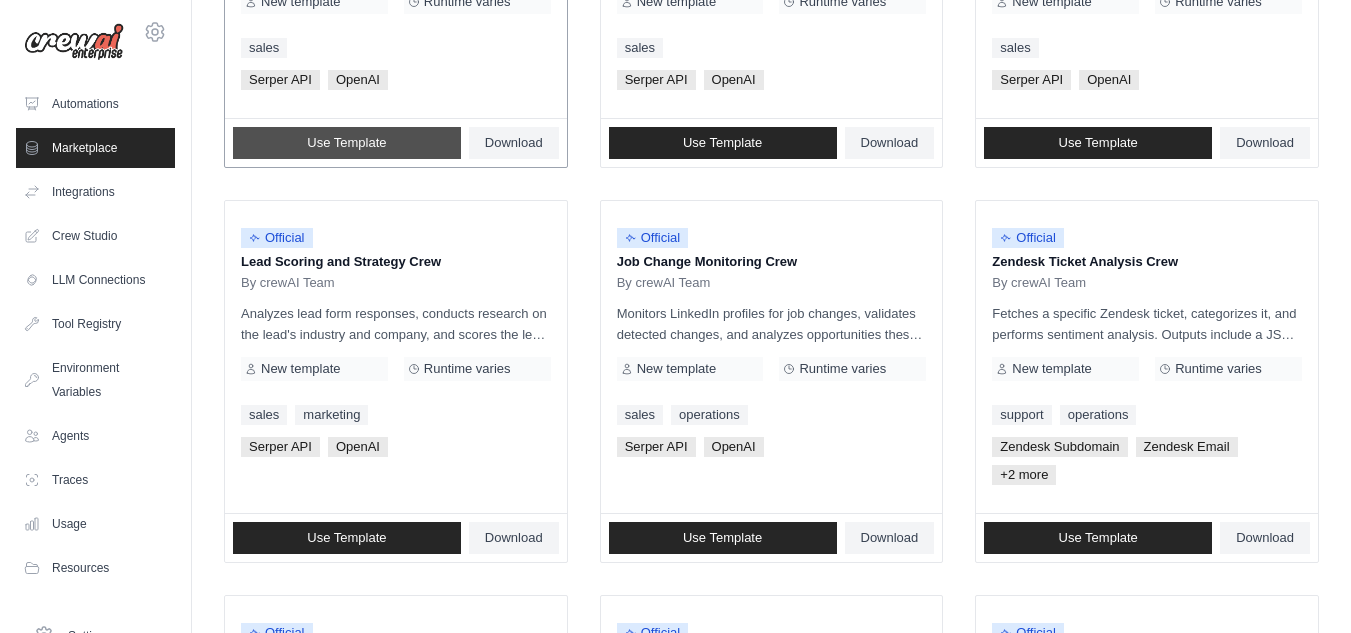 scroll, scrollTop: 833, scrollLeft: 0, axis: vertical 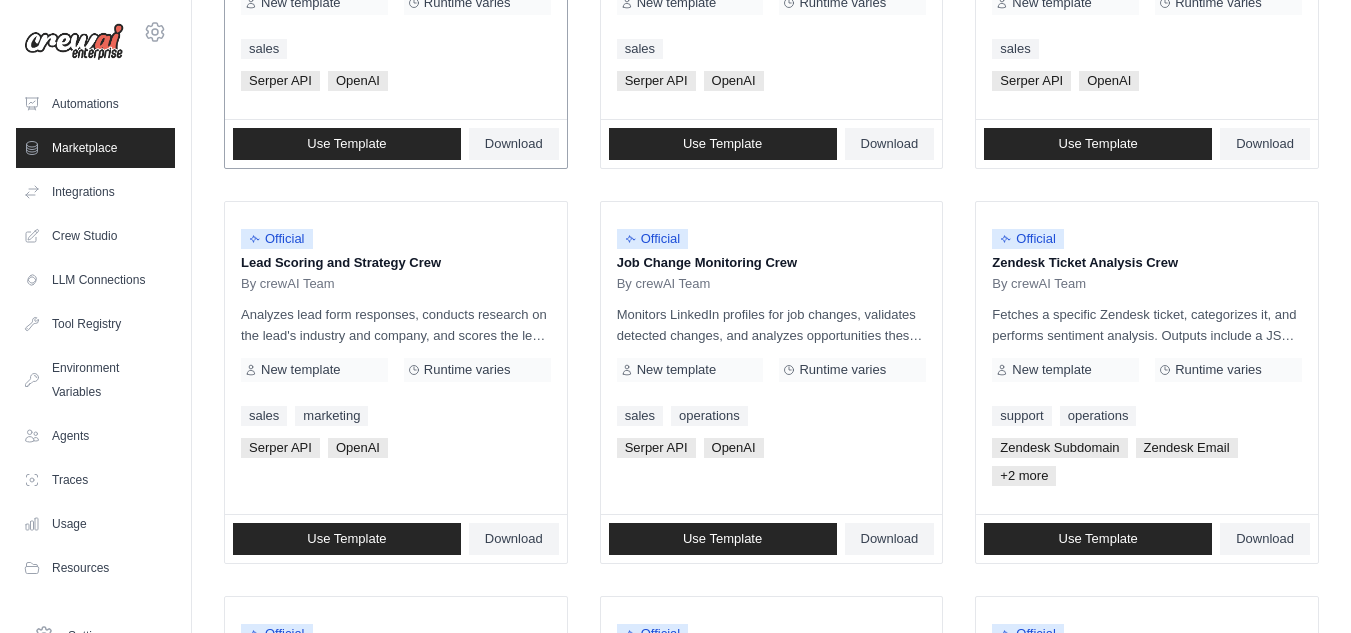 click on "Runtime varies" at bounding box center (467, 3) 